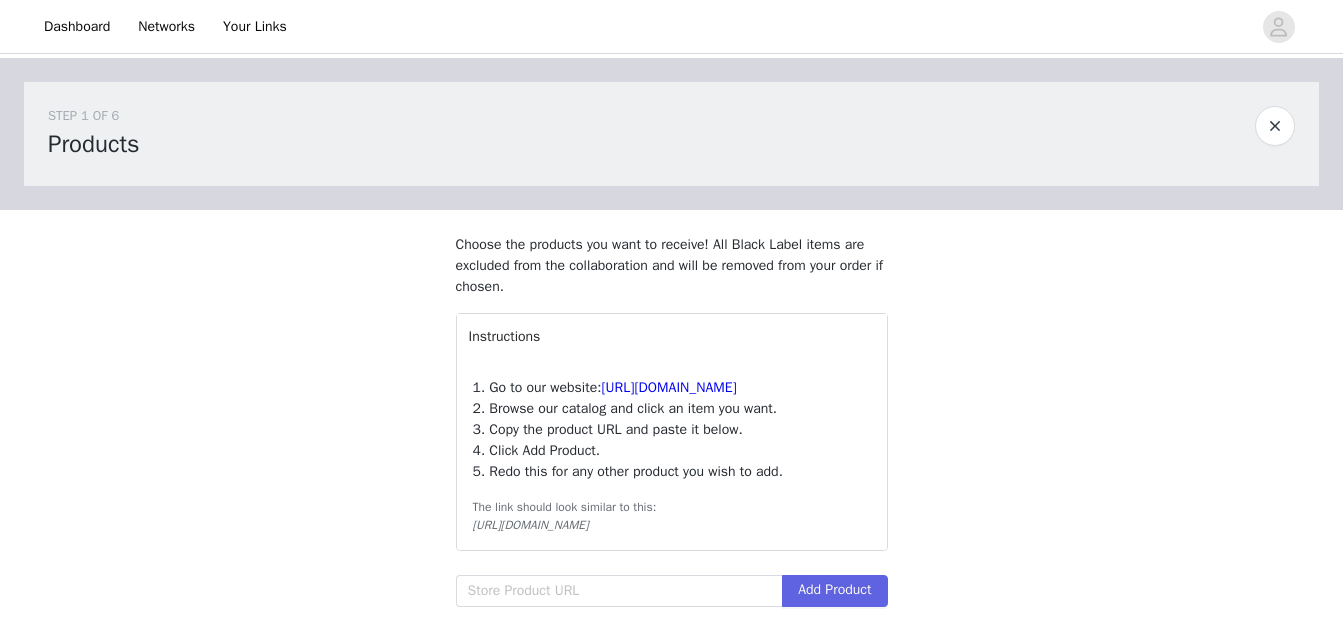scroll, scrollTop: 0, scrollLeft: 0, axis: both 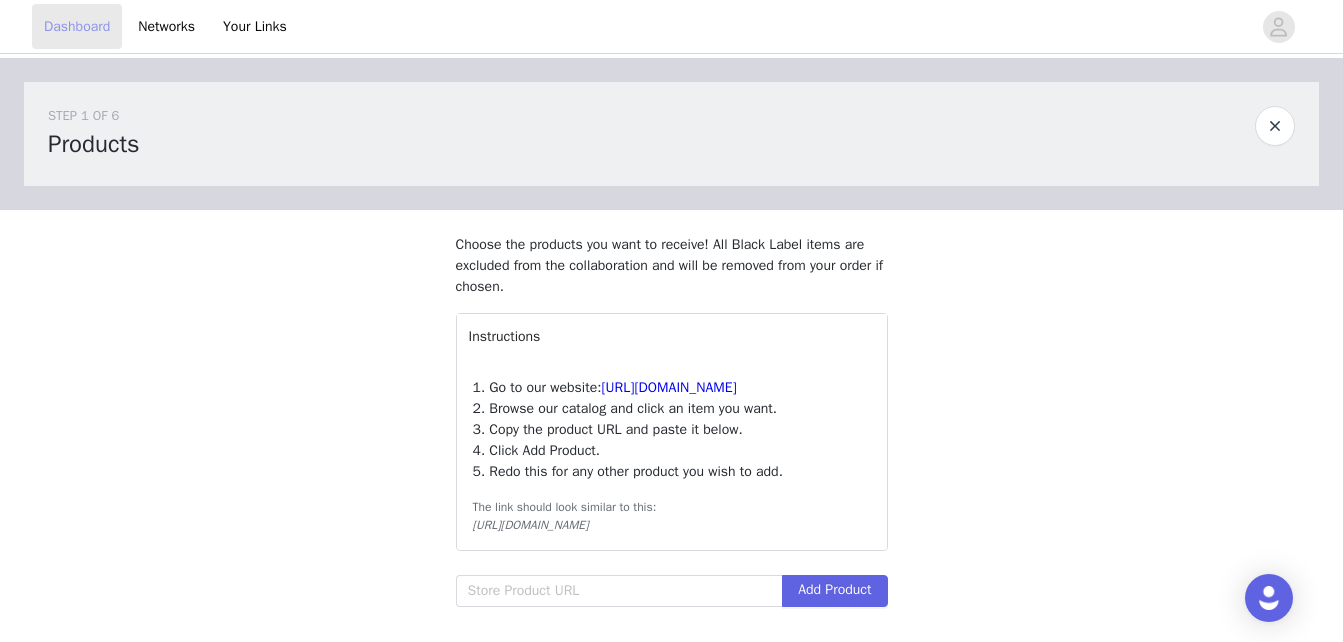 click on "Dashboard" at bounding box center (77, 26) 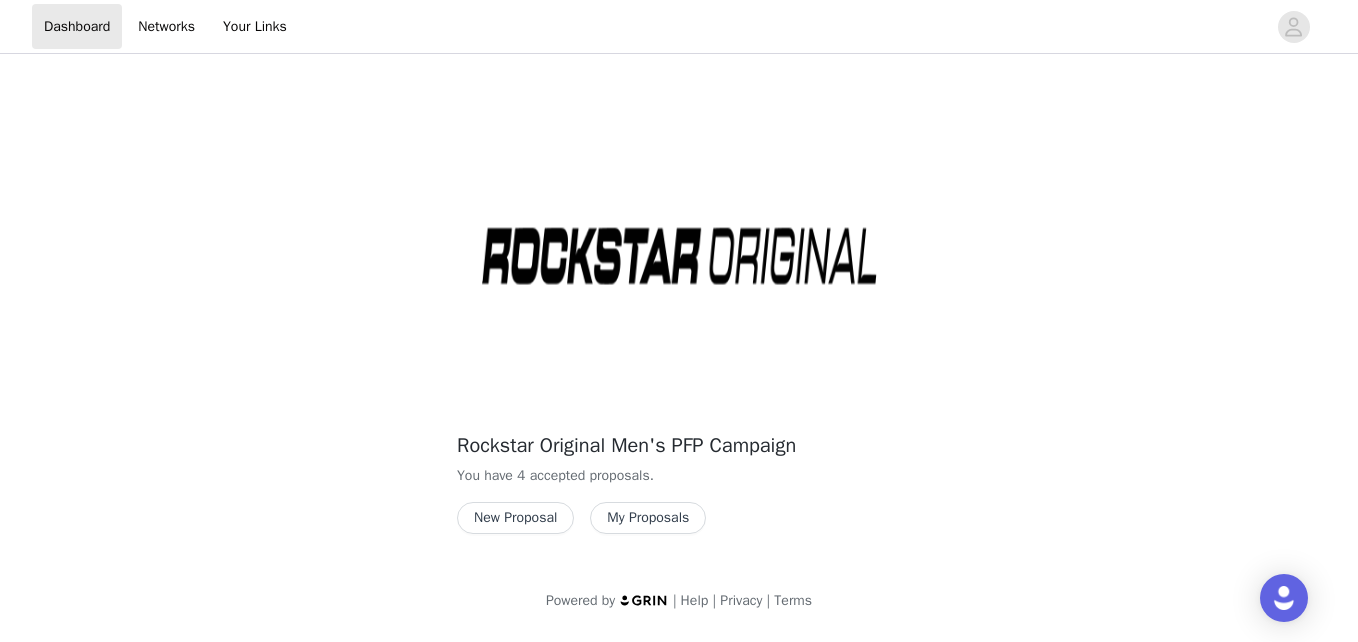 click on "My Proposals" at bounding box center (648, 518) 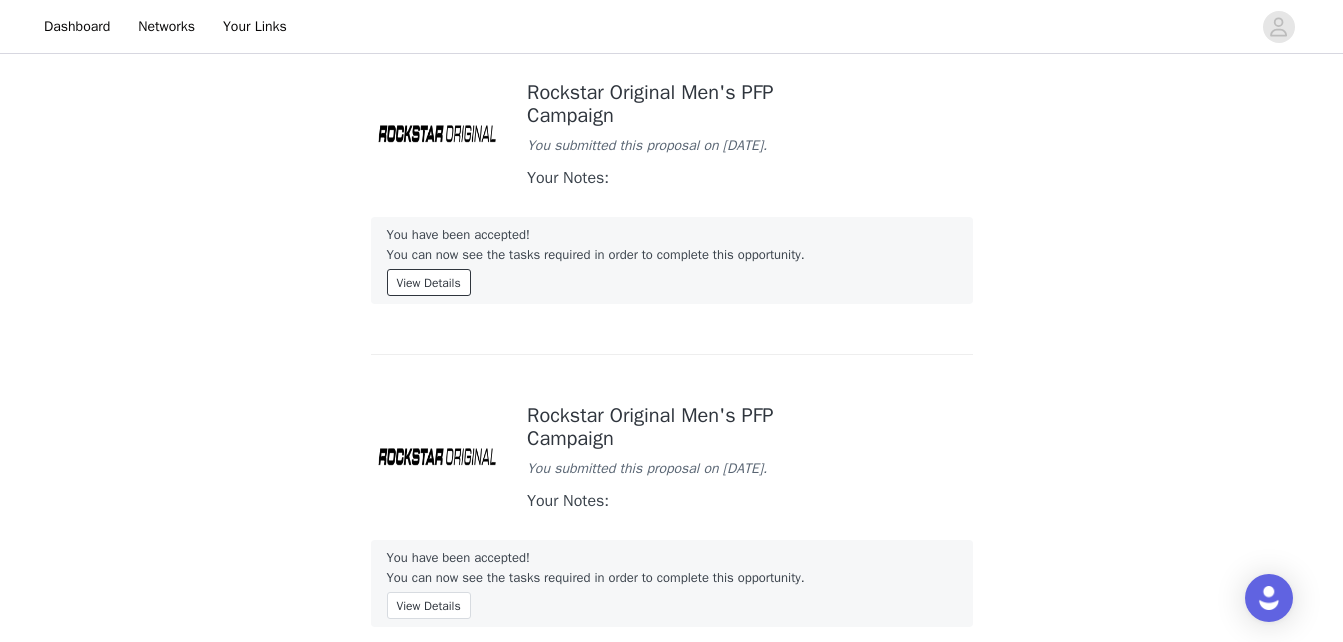 click on "View Details" at bounding box center (429, 282) 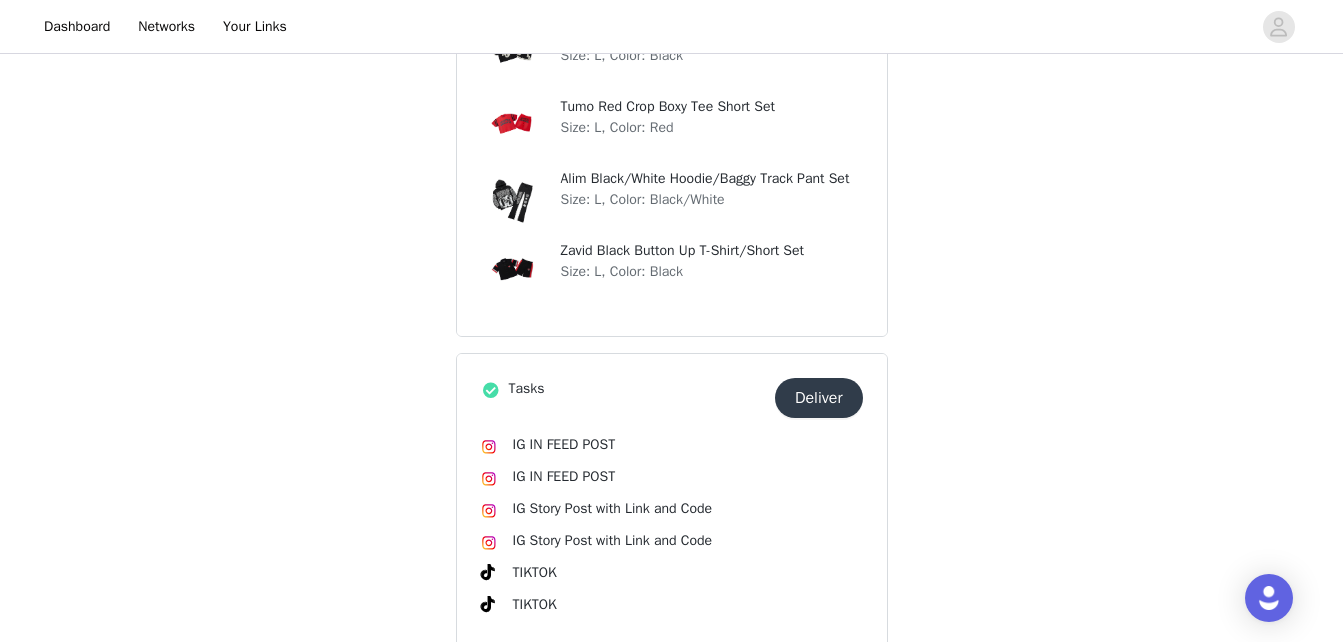 scroll, scrollTop: 756, scrollLeft: 0, axis: vertical 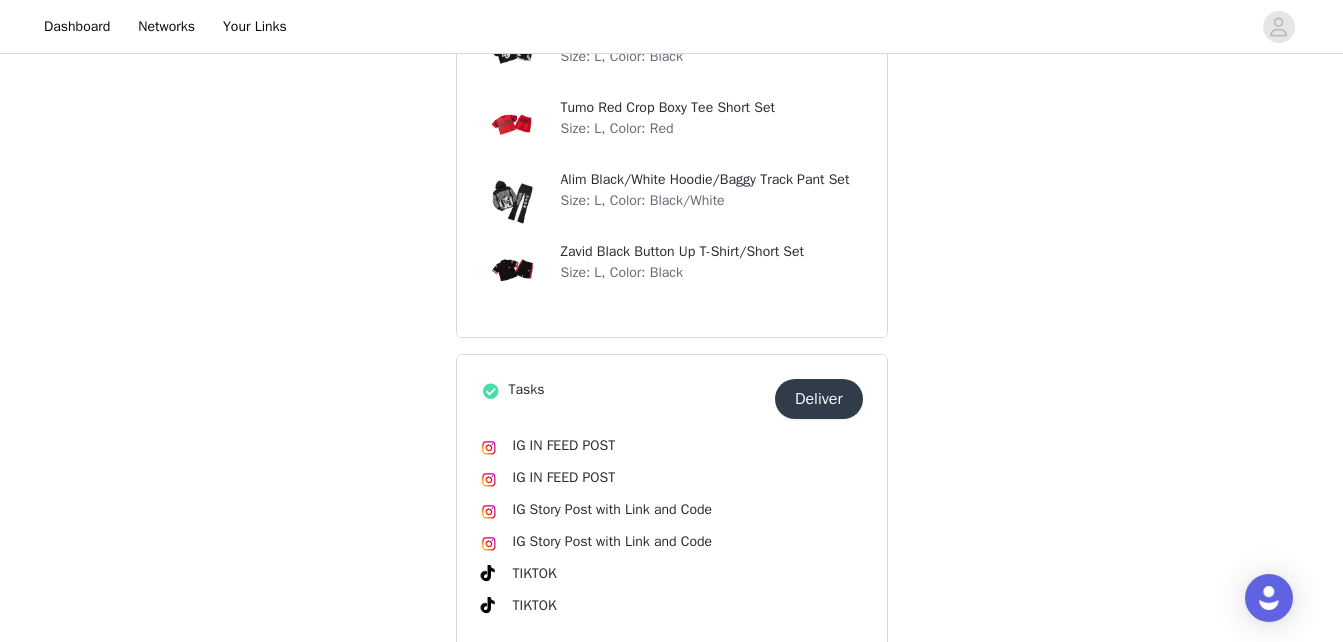 click on "Tasks" at bounding box center (638, 389) 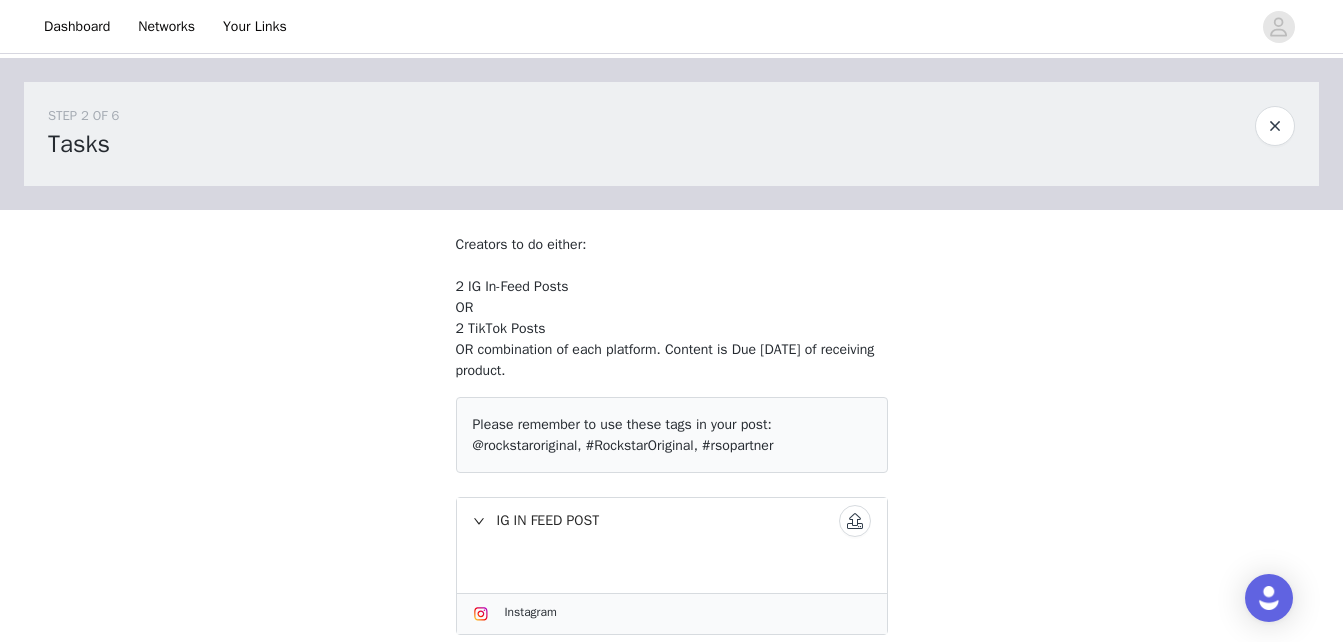 click at bounding box center [672, 872] 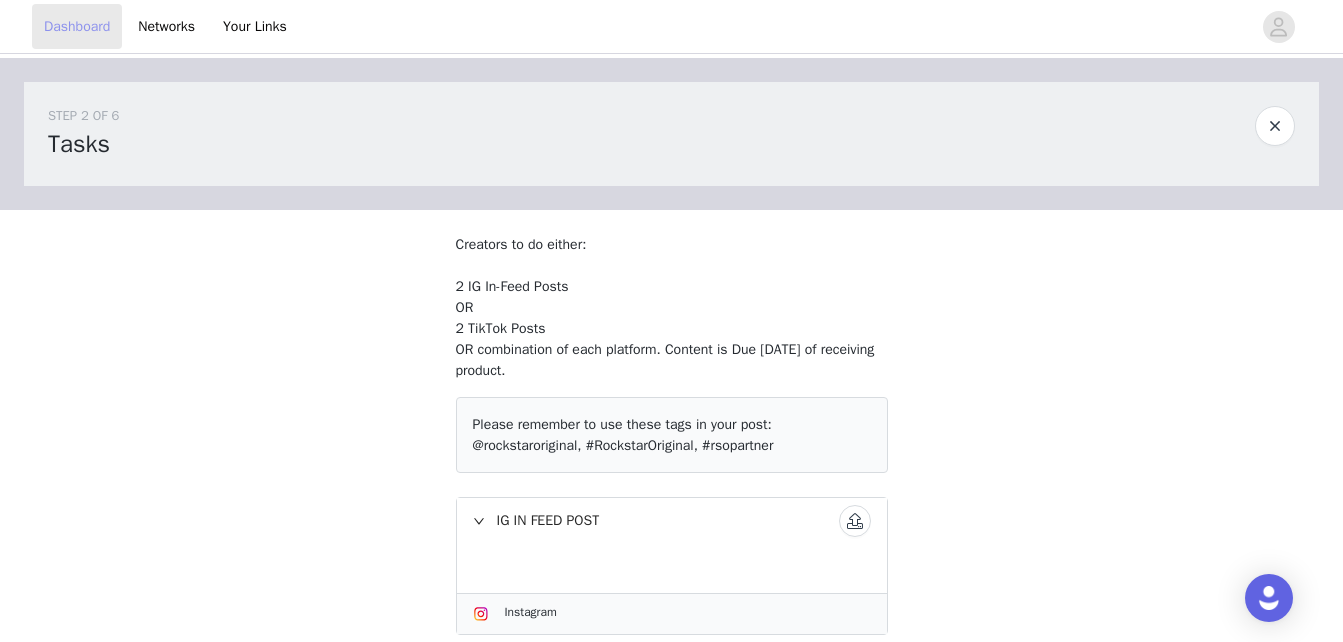 click on "Dashboard" at bounding box center (77, 26) 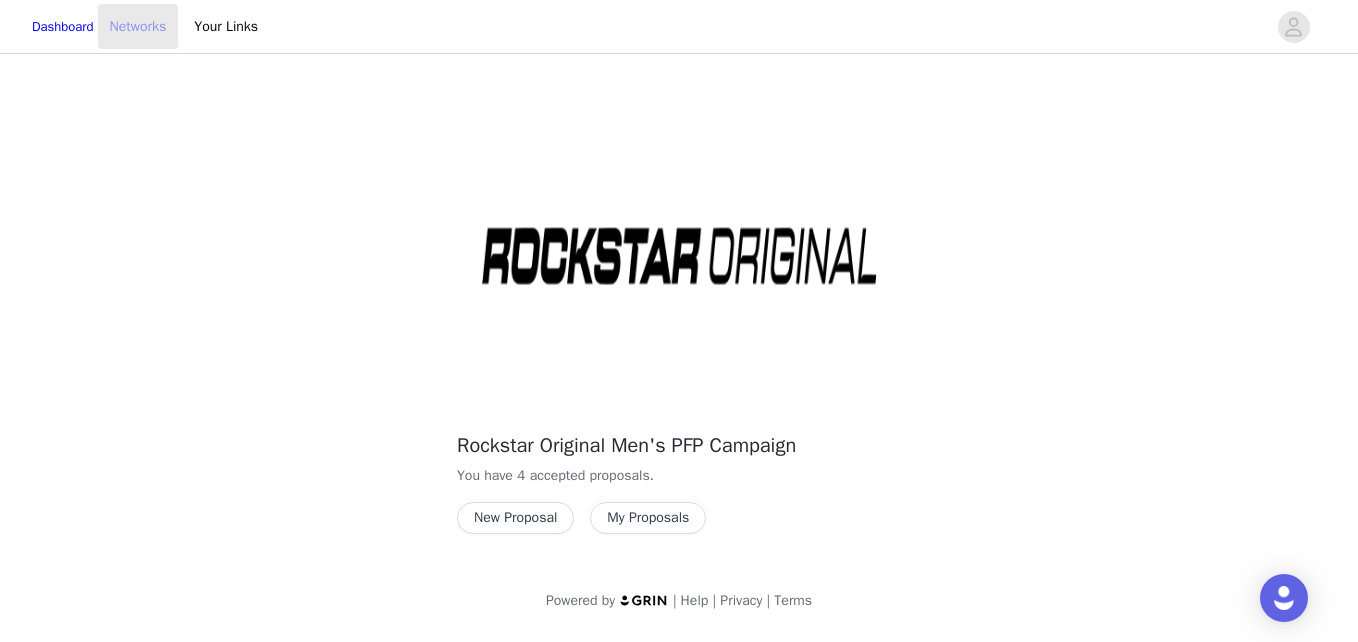 click on "Networks" at bounding box center (138, 26) 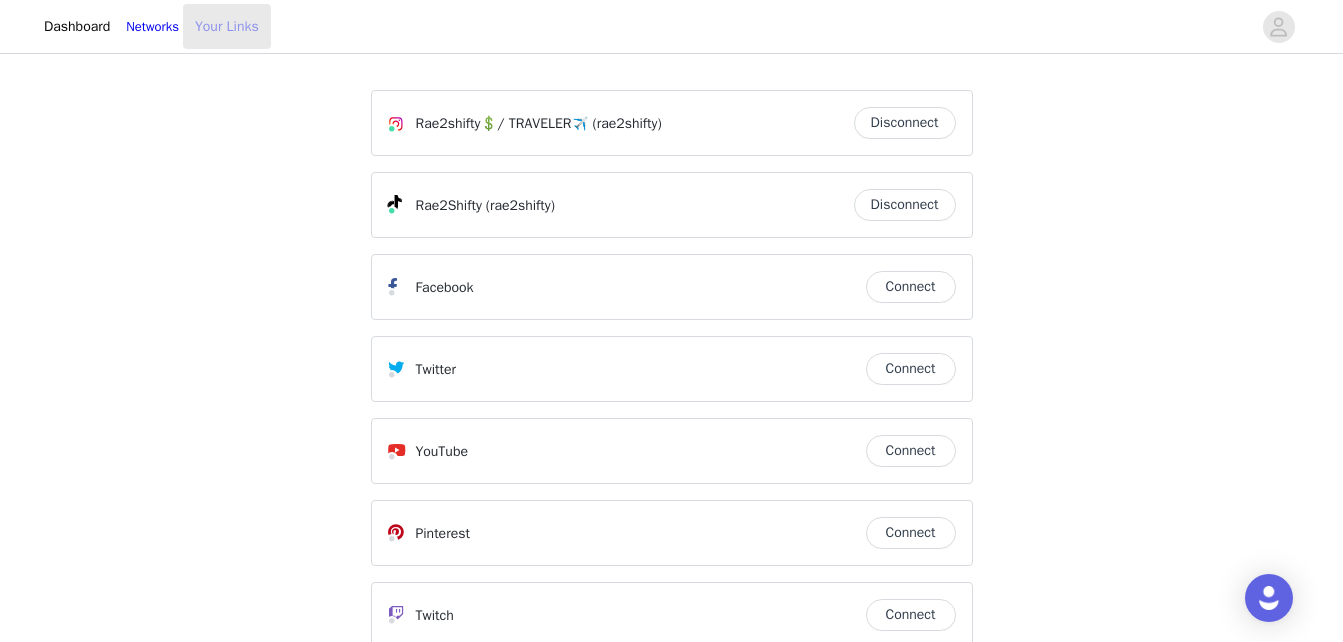 click on "Your Links" at bounding box center [227, 26] 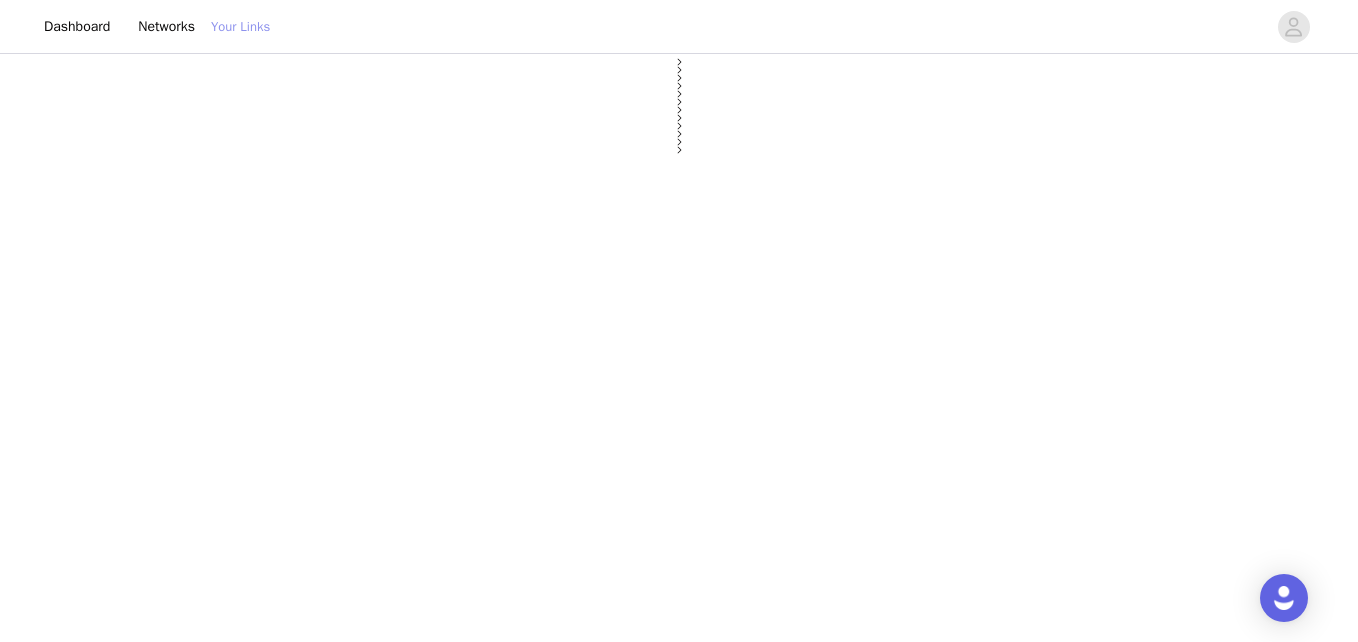 select on "12" 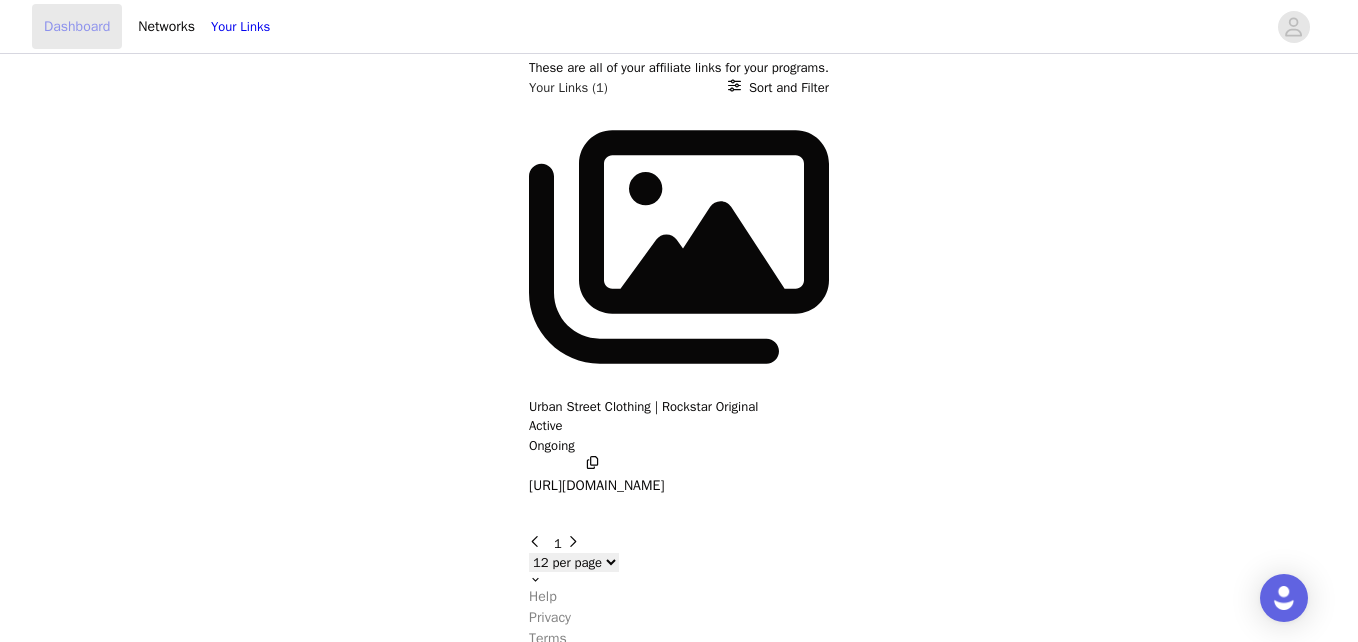 click on "Dashboard" at bounding box center (77, 26) 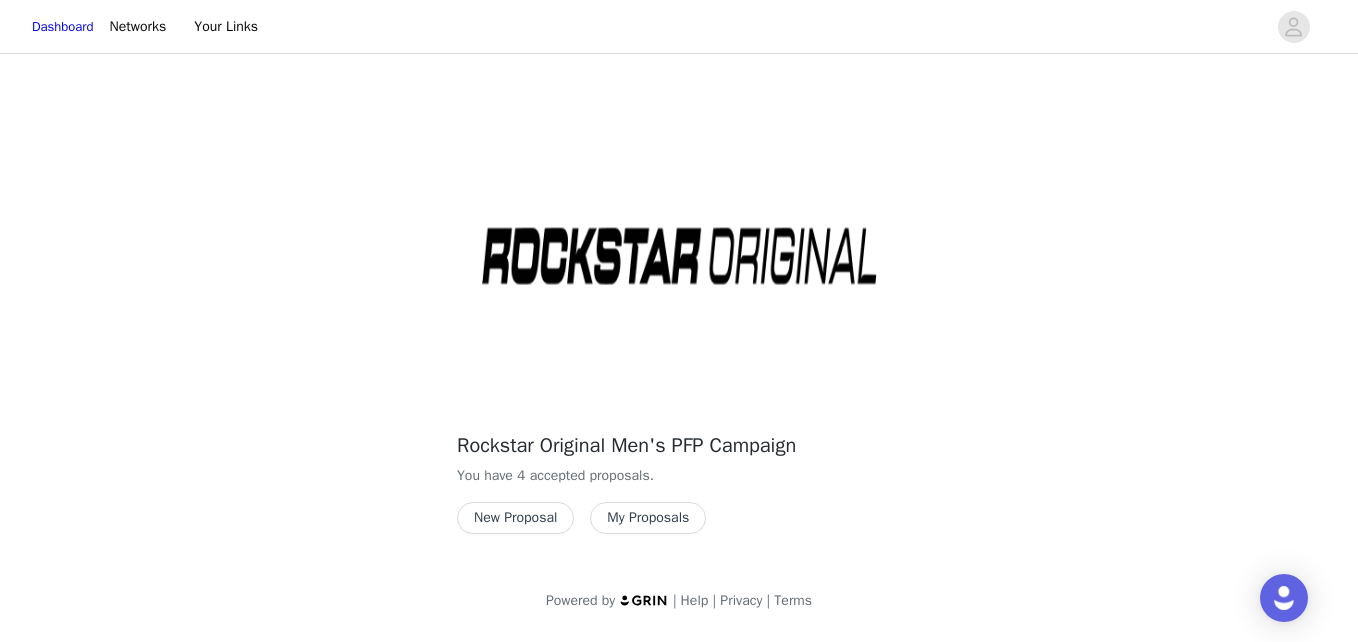 click on "My Proposals" at bounding box center [648, 518] 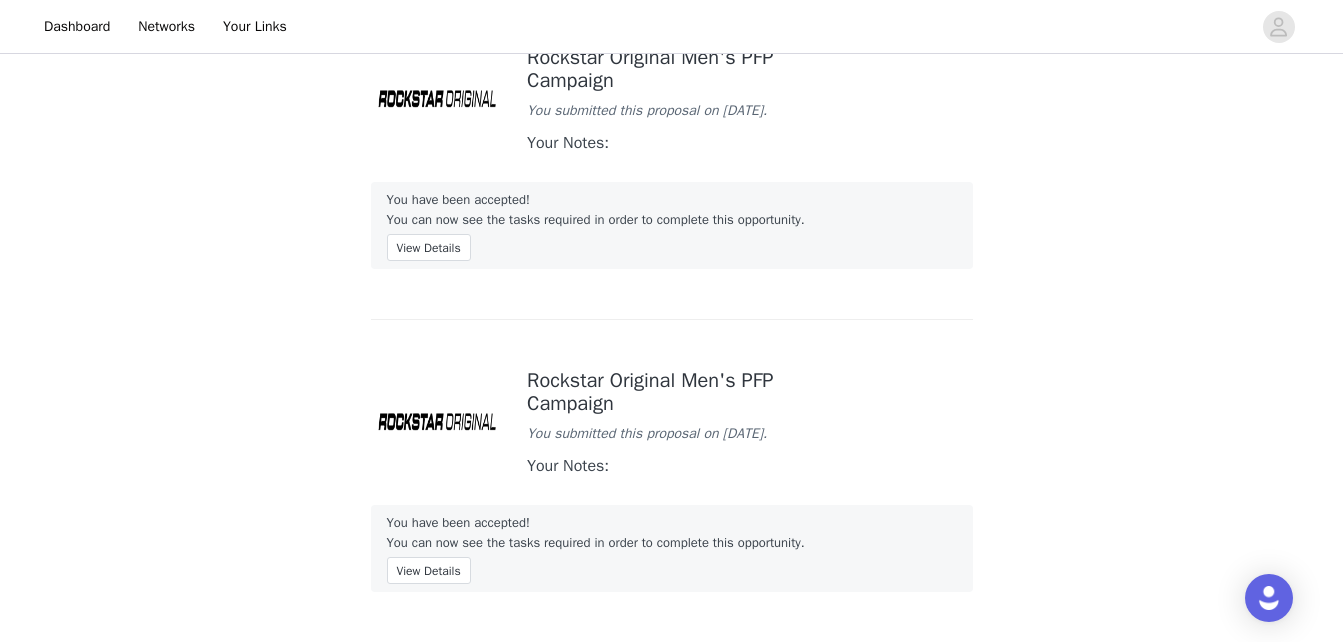 scroll, scrollTop: 36, scrollLeft: 0, axis: vertical 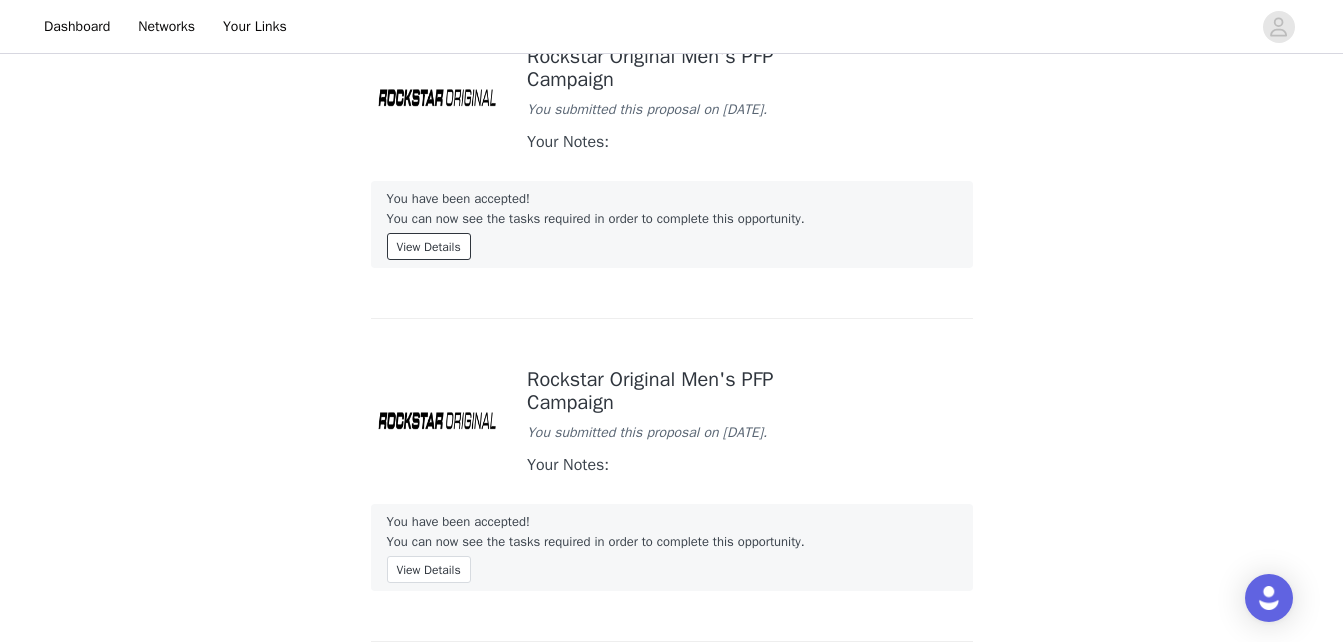 click on "View Details" at bounding box center (429, 246) 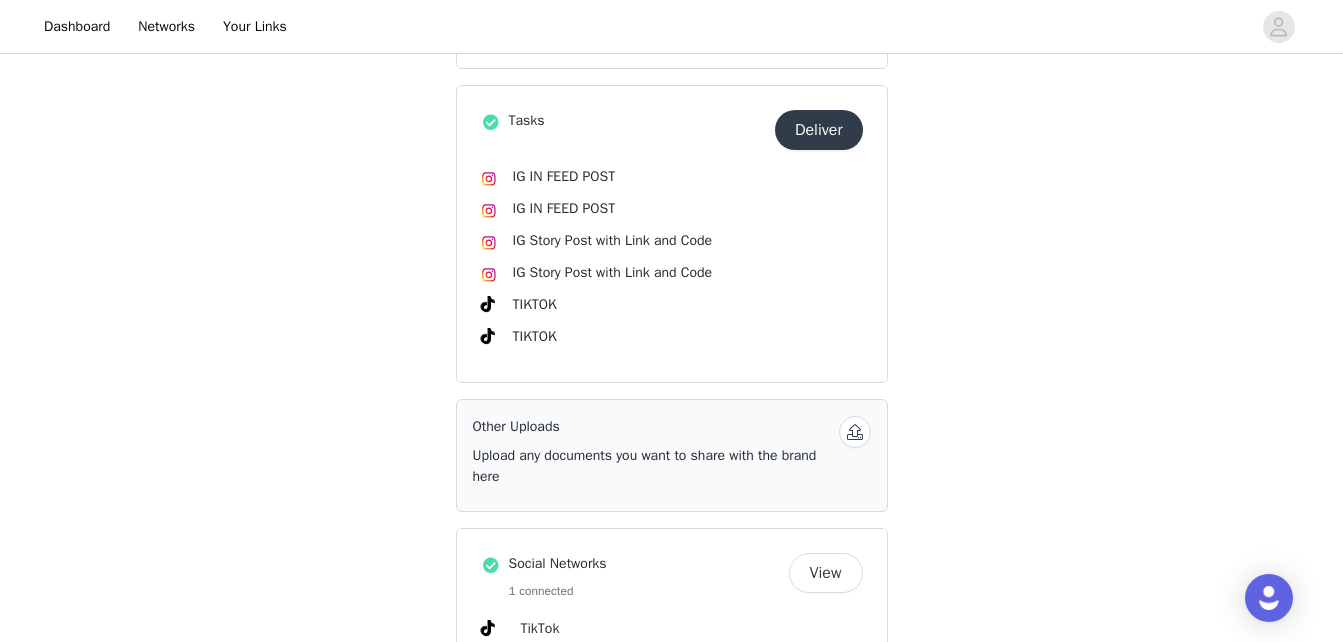 scroll, scrollTop: 983, scrollLeft: 0, axis: vertical 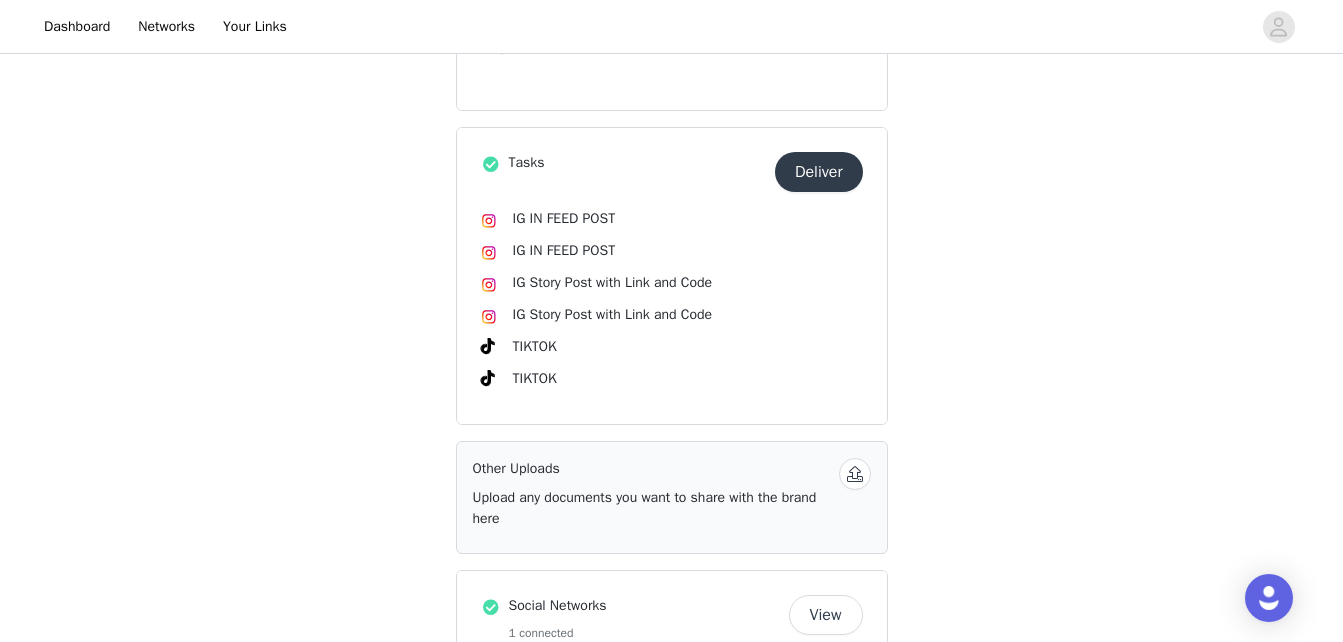 click on "Deliver" at bounding box center [819, 172] 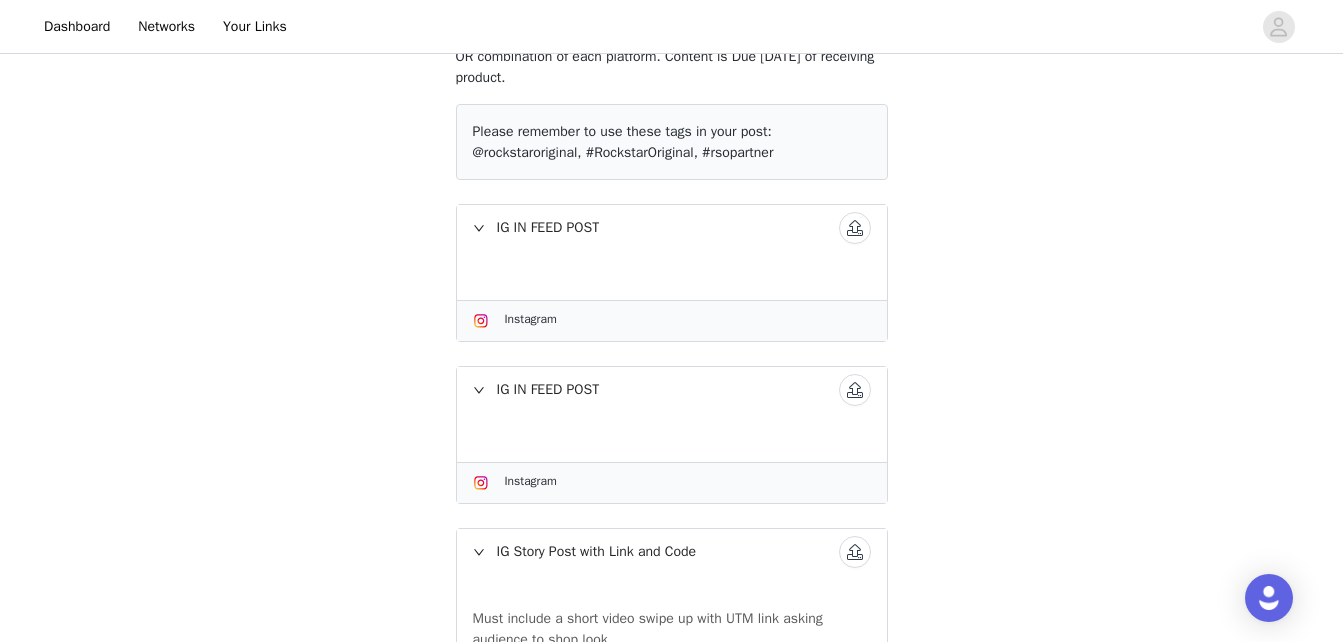 scroll, scrollTop: 292, scrollLeft: 0, axis: vertical 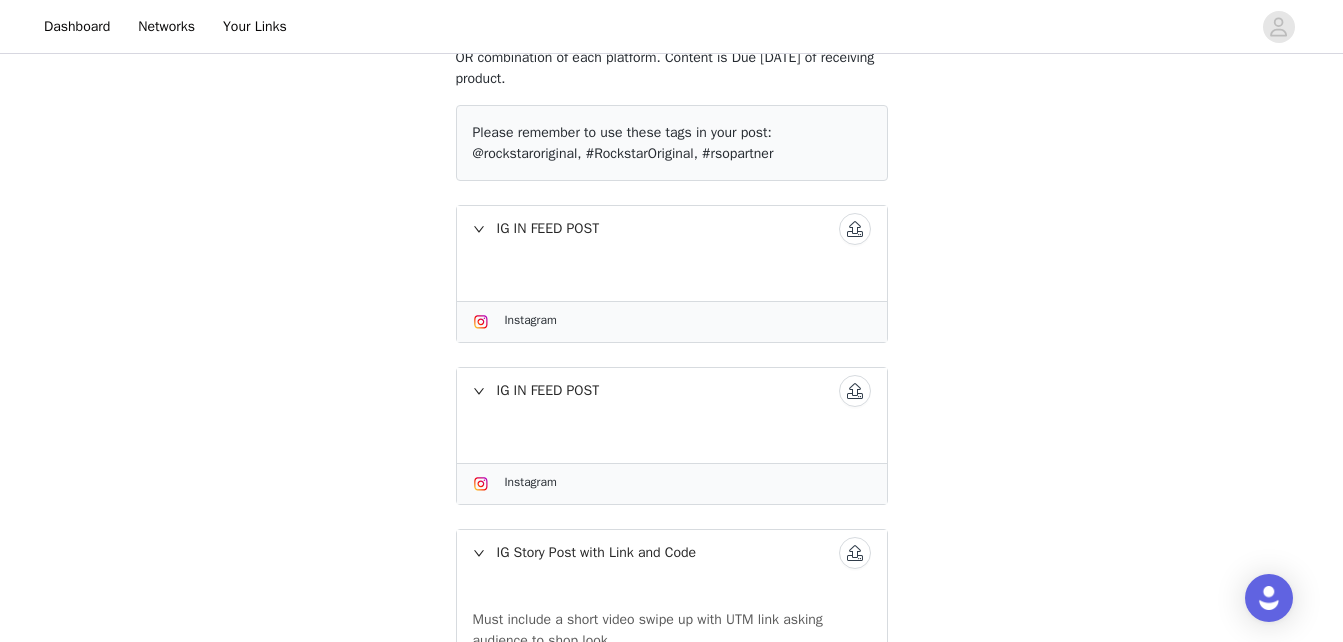 click on "IG IN FEED POST" at bounding box center [672, 229] 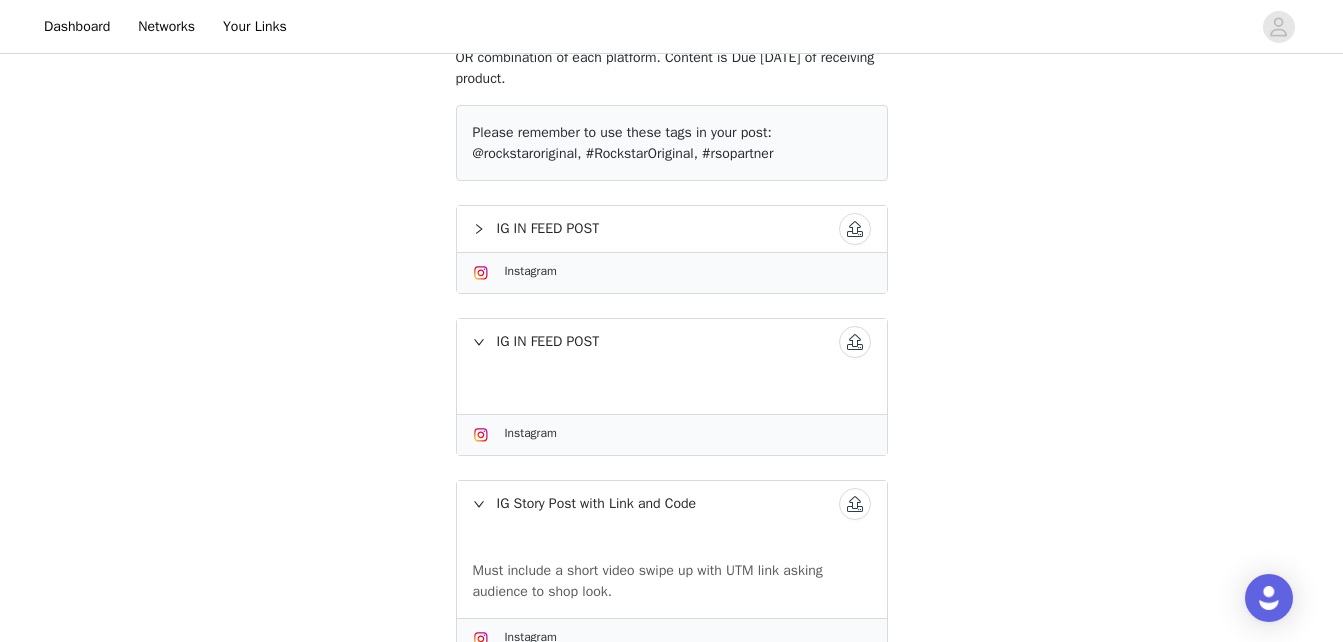click on "IG IN FEED POST" at bounding box center (672, 229) 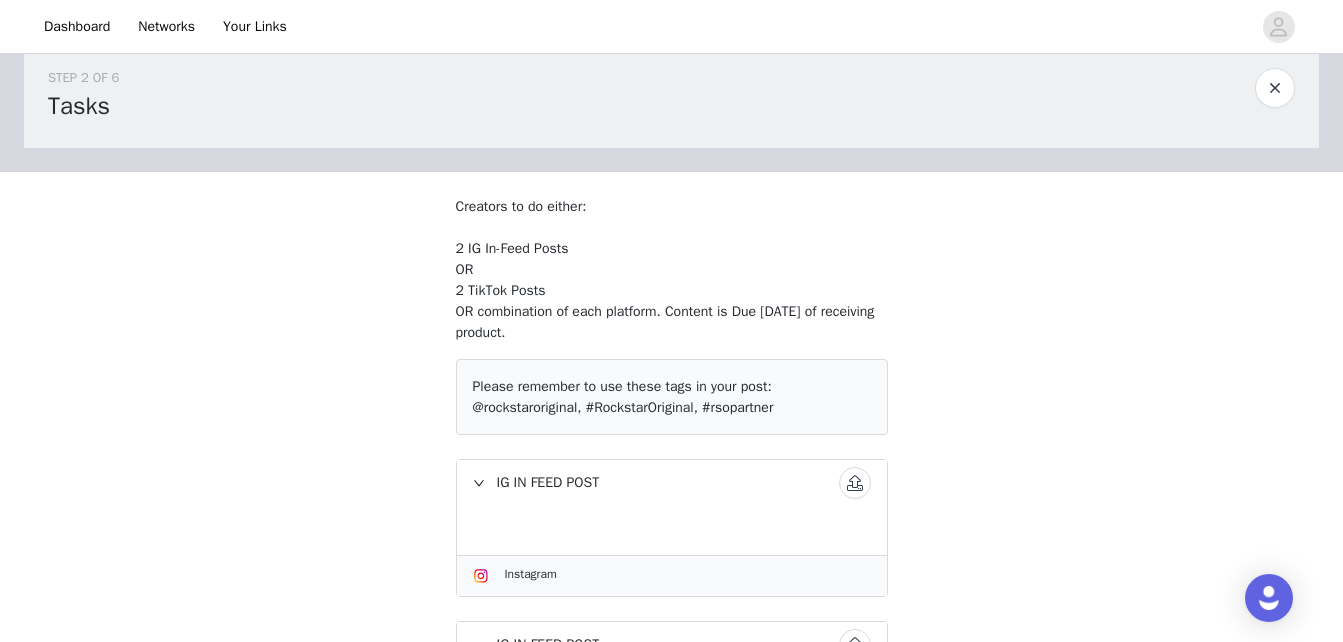 scroll, scrollTop: 37, scrollLeft: 0, axis: vertical 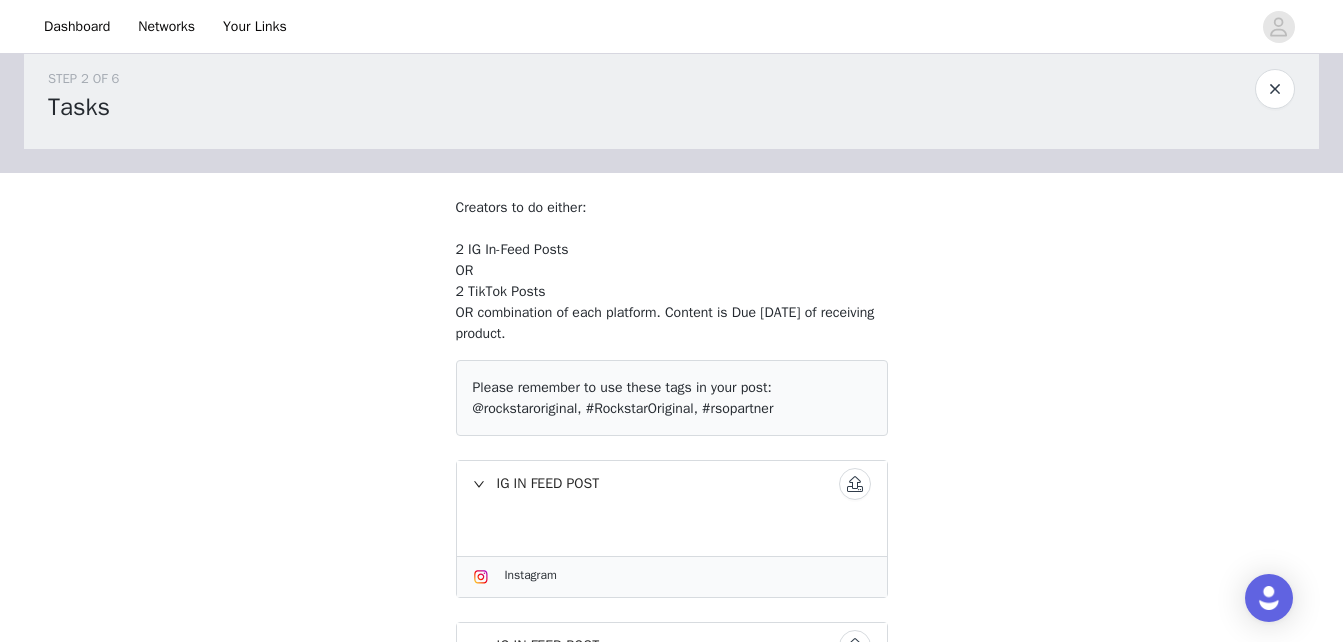 drag, startPoint x: 456, startPoint y: 246, endPoint x: 579, endPoint y: 324, distance: 145.64684 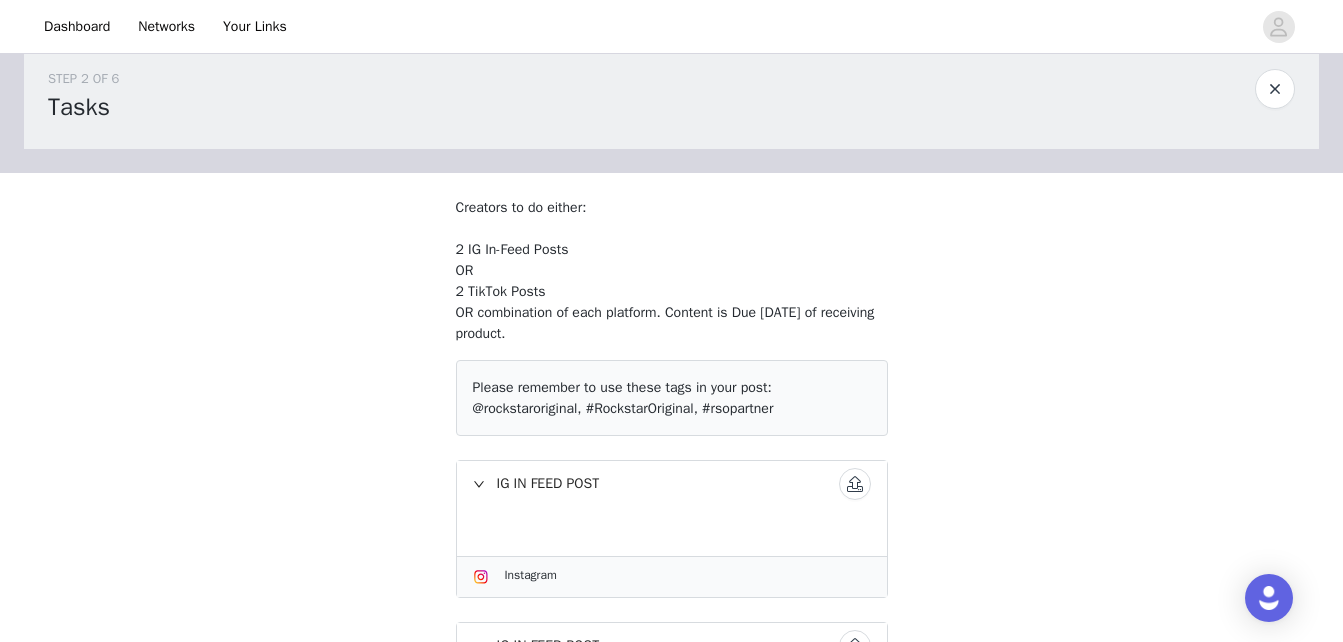 drag, startPoint x: 446, startPoint y: 240, endPoint x: 587, endPoint y: 326, distance: 165.1575 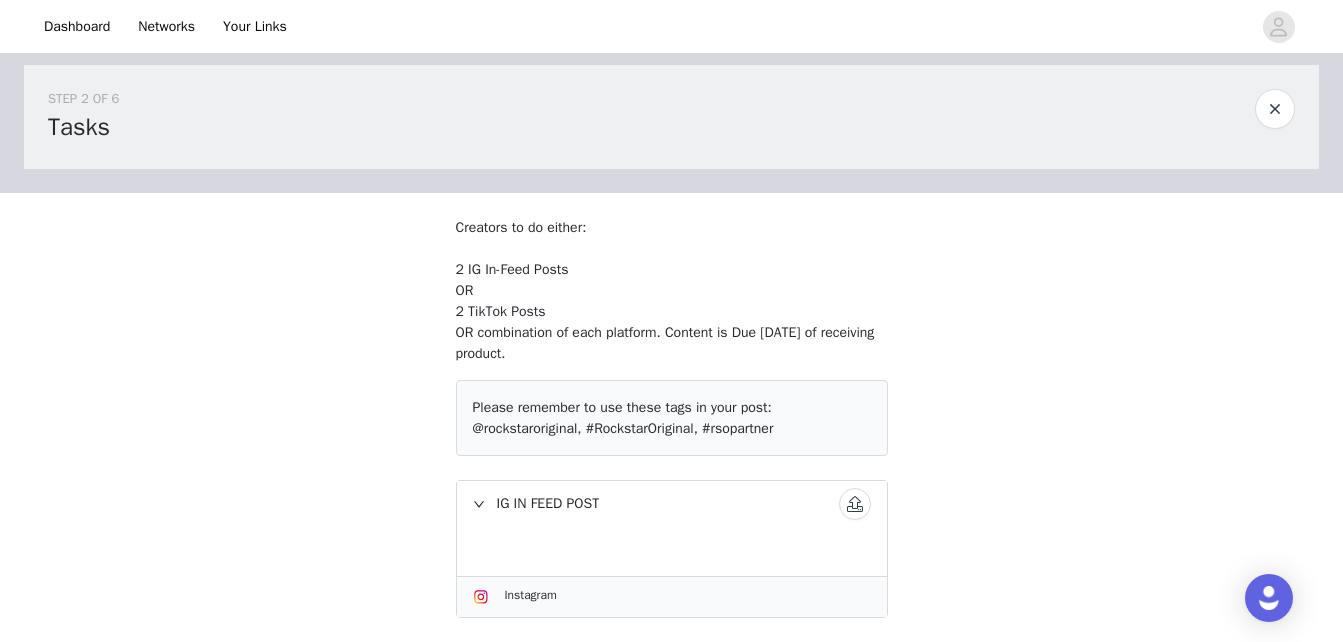 scroll, scrollTop: 16, scrollLeft: 0, axis: vertical 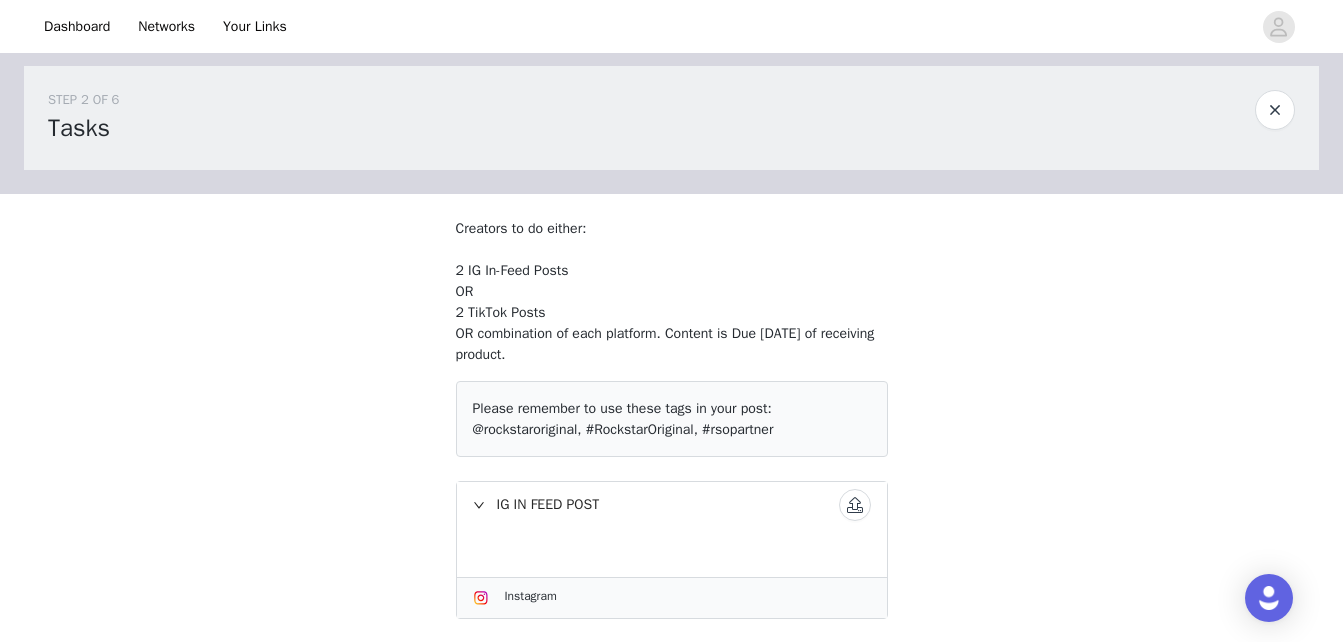 click at bounding box center [672, 856] 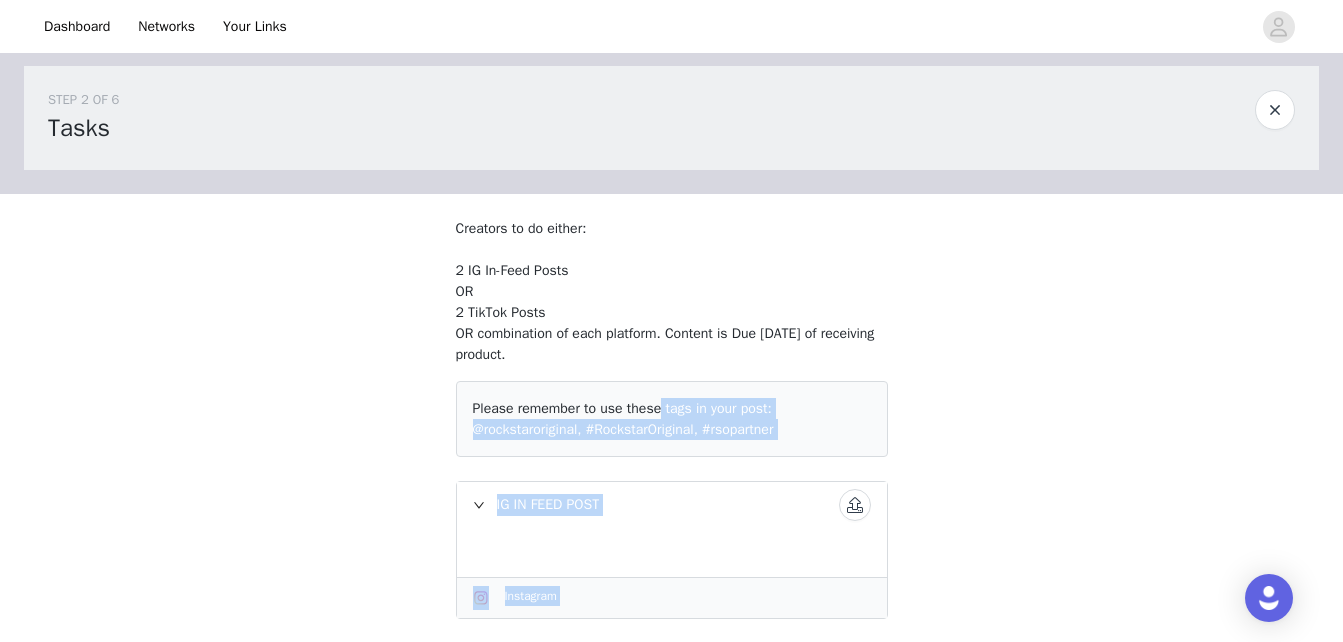 drag, startPoint x: 563, startPoint y: 294, endPoint x: 584, endPoint y: 387, distance: 95.34149 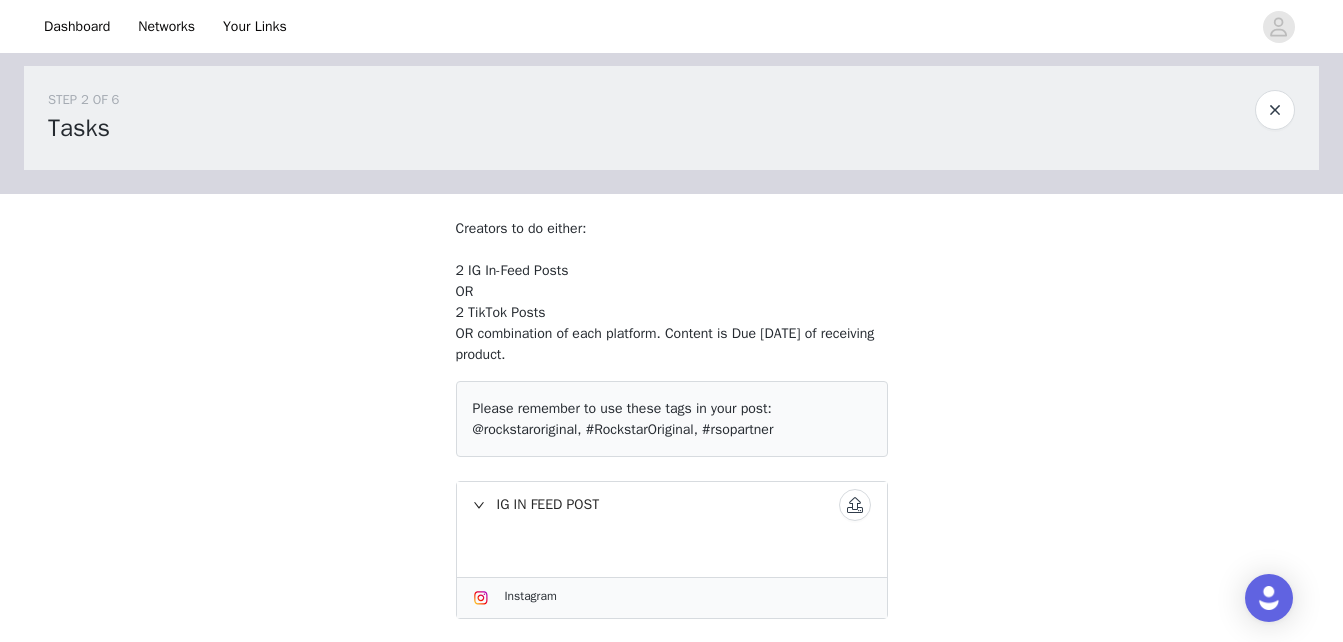 drag, startPoint x: 584, startPoint y: 387, endPoint x: 527, endPoint y: 382, distance: 57.21888 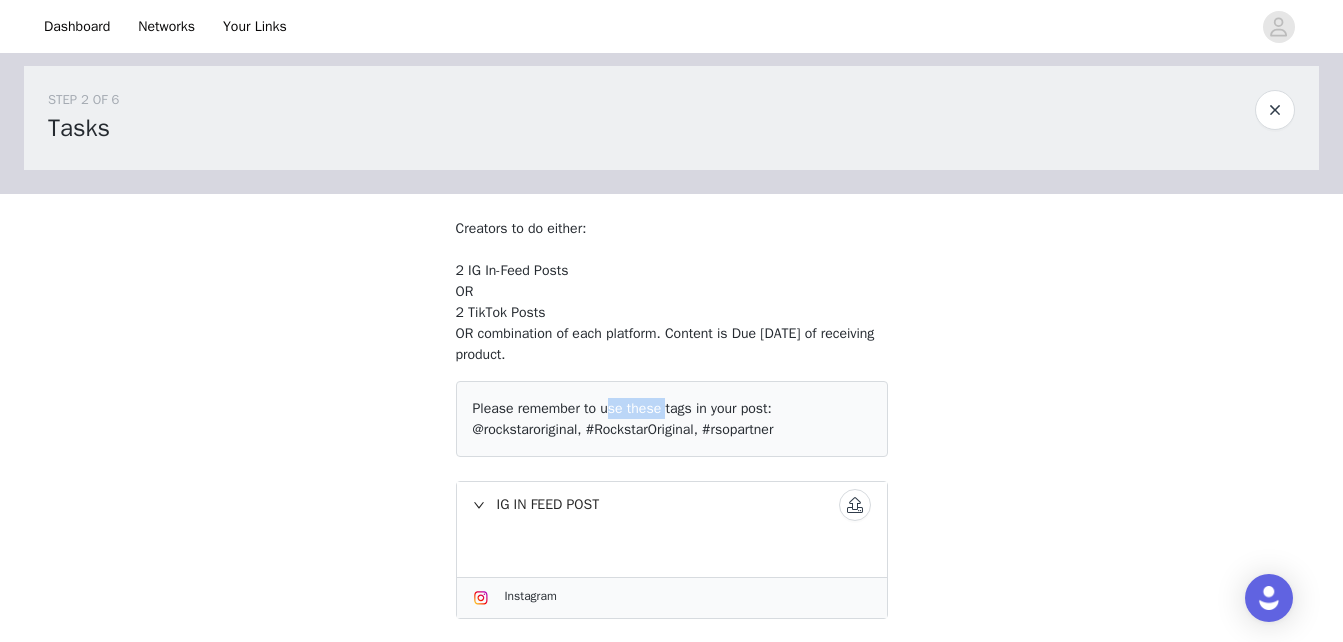 click on "Please remember to use these tags in your post:
@rockstaroriginal, #RockstarOriginal, #rsopartner" at bounding box center [672, 419] 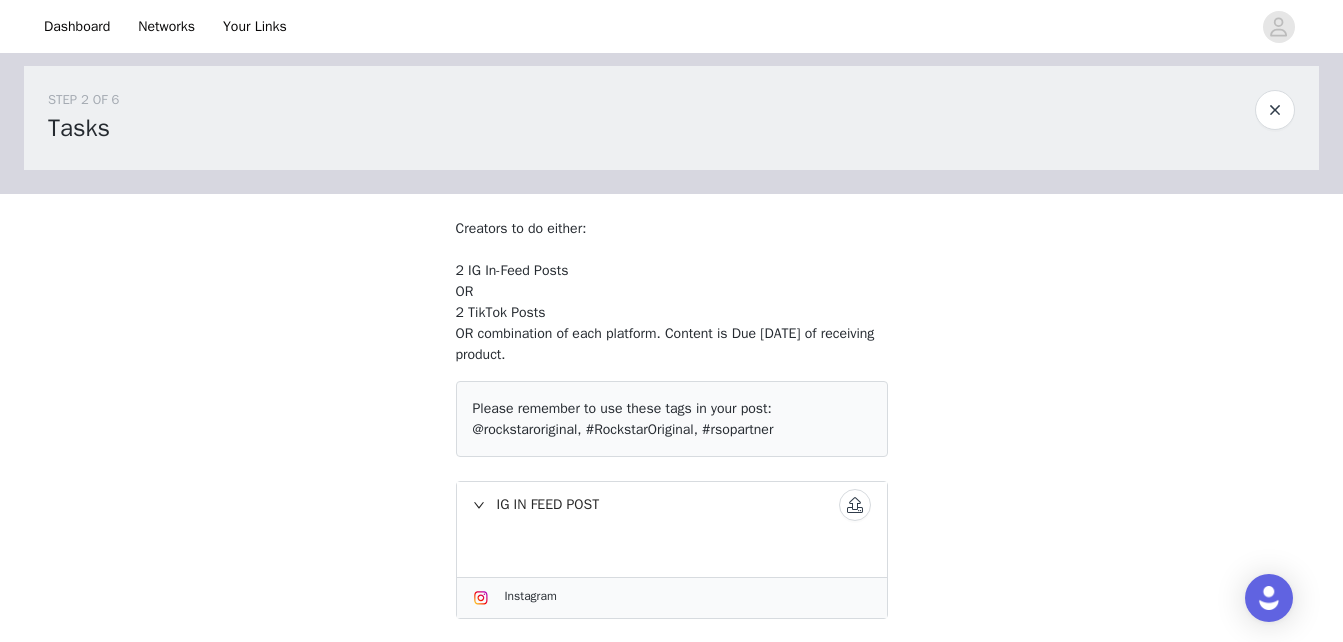 drag, startPoint x: 527, startPoint y: 382, endPoint x: 577, endPoint y: 448, distance: 82.800964 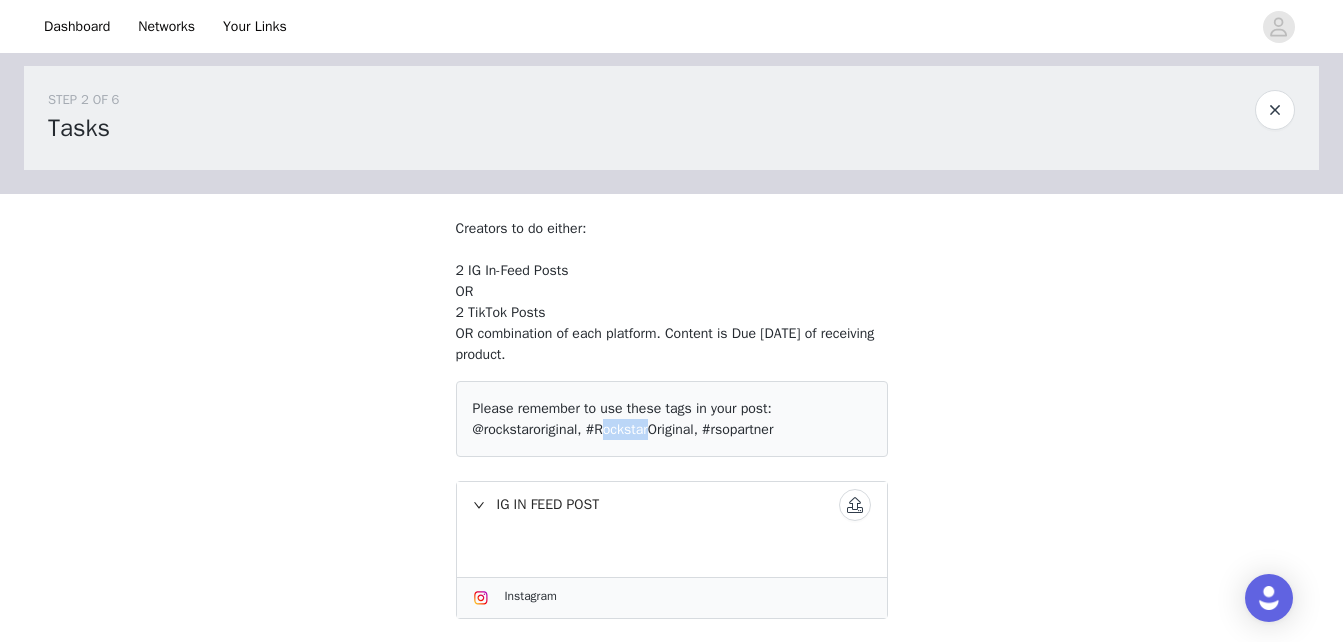drag, startPoint x: 603, startPoint y: 433, endPoint x: 652, endPoint y: 442, distance: 49.819675 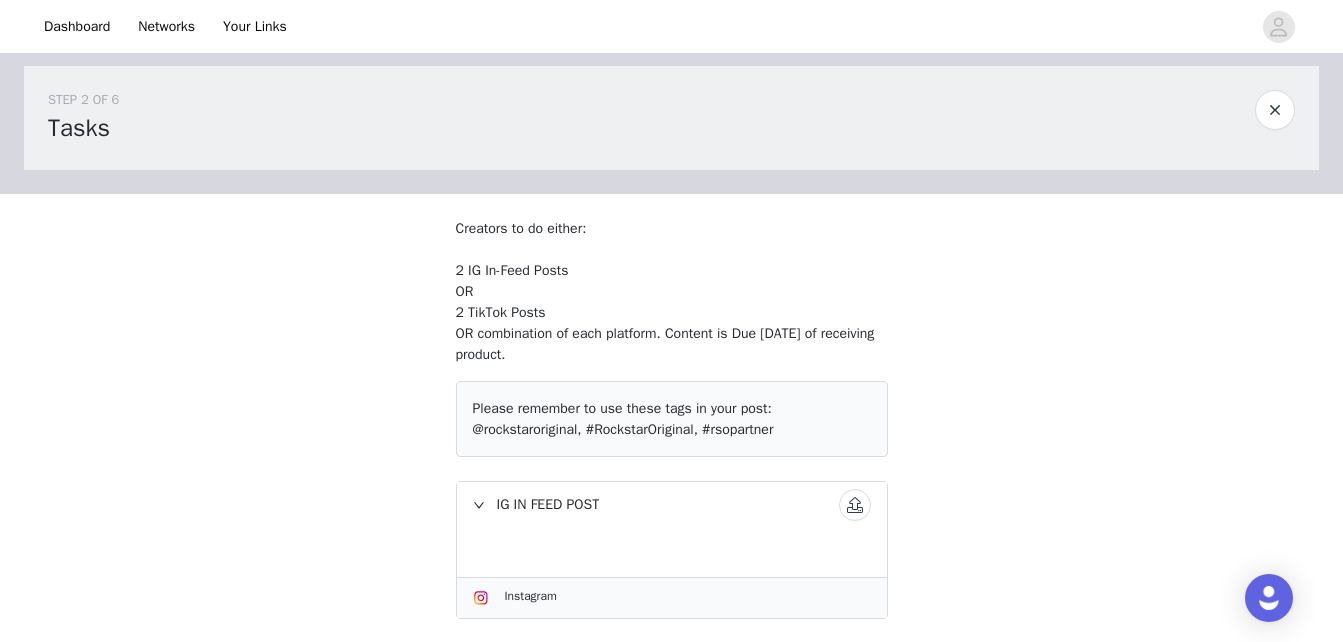 drag, startPoint x: 512, startPoint y: 337, endPoint x: 556, endPoint y: 348, distance: 45.35416 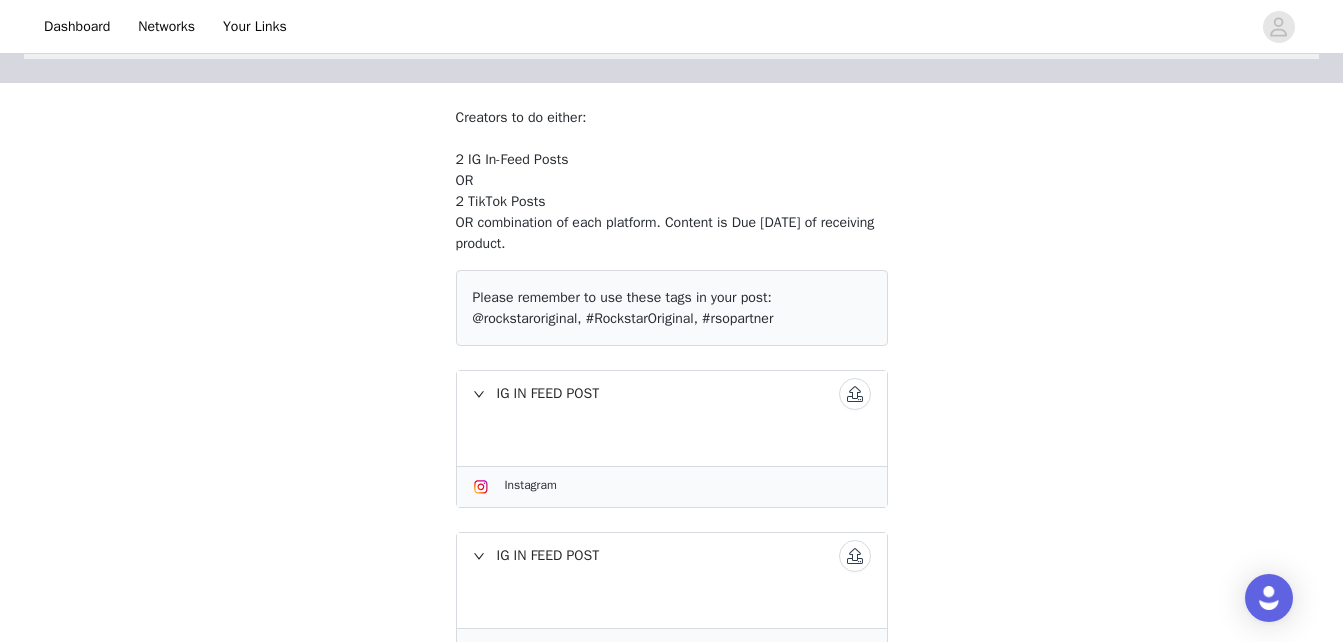 scroll, scrollTop: 126, scrollLeft: 0, axis: vertical 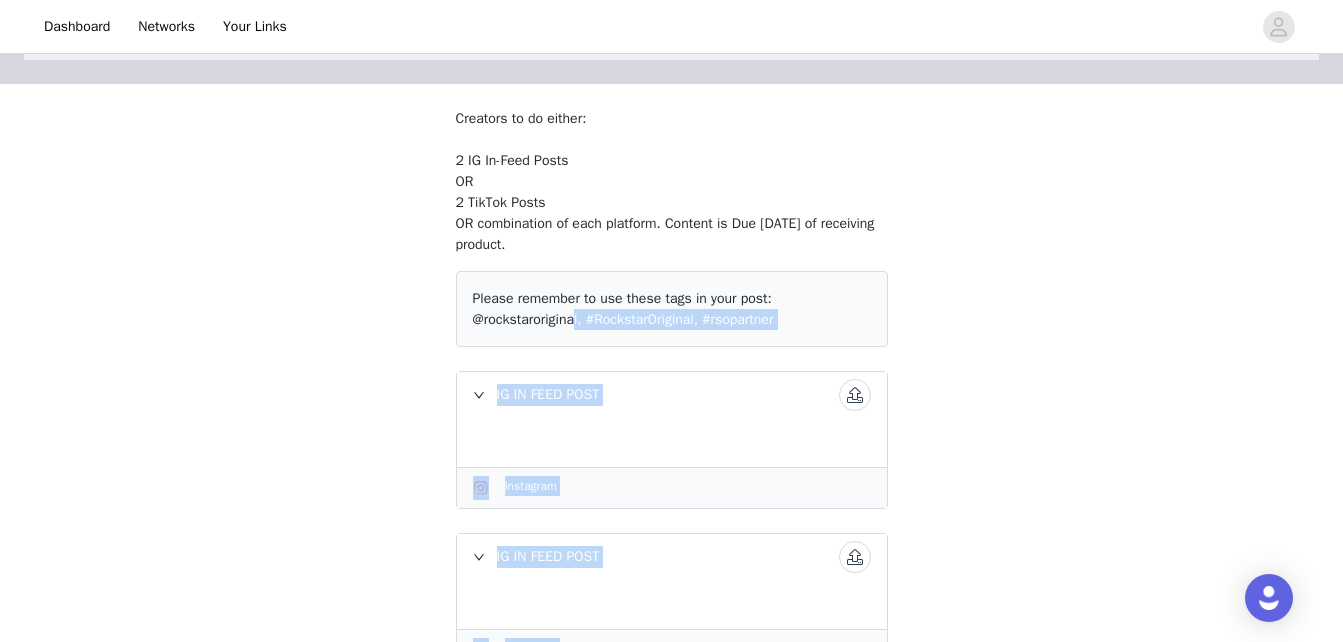 drag, startPoint x: 579, startPoint y: 334, endPoint x: 473, endPoint y: 206, distance: 166.19266 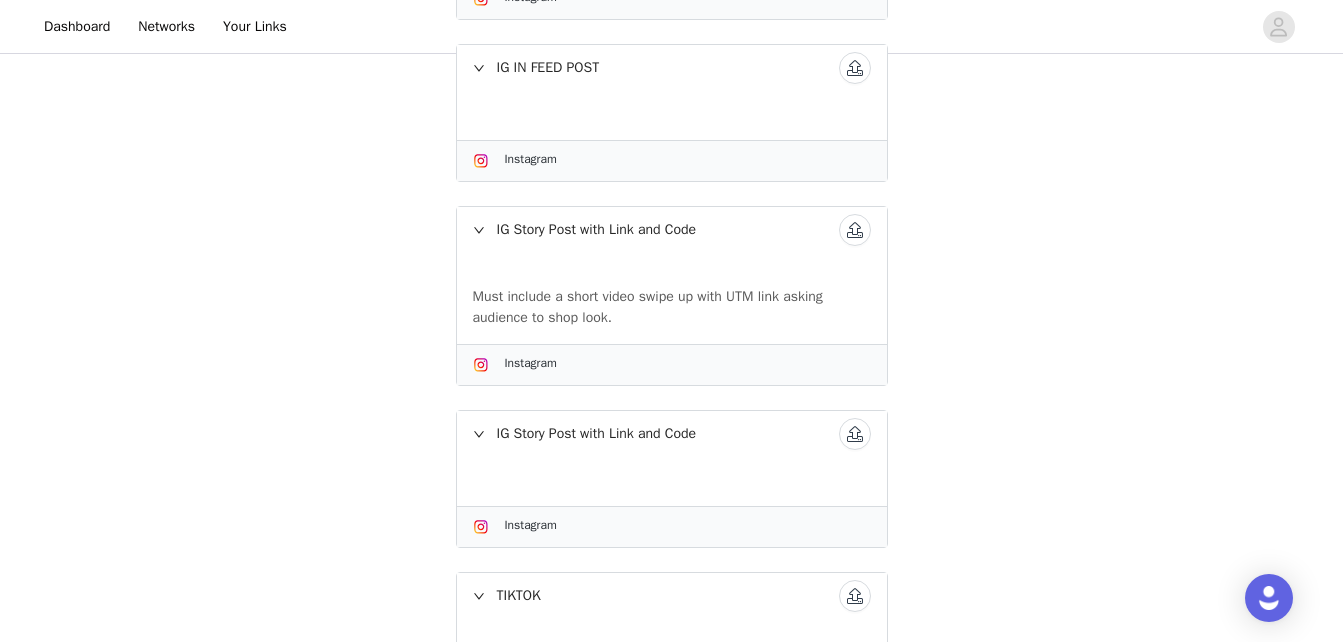 scroll, scrollTop: 893, scrollLeft: 0, axis: vertical 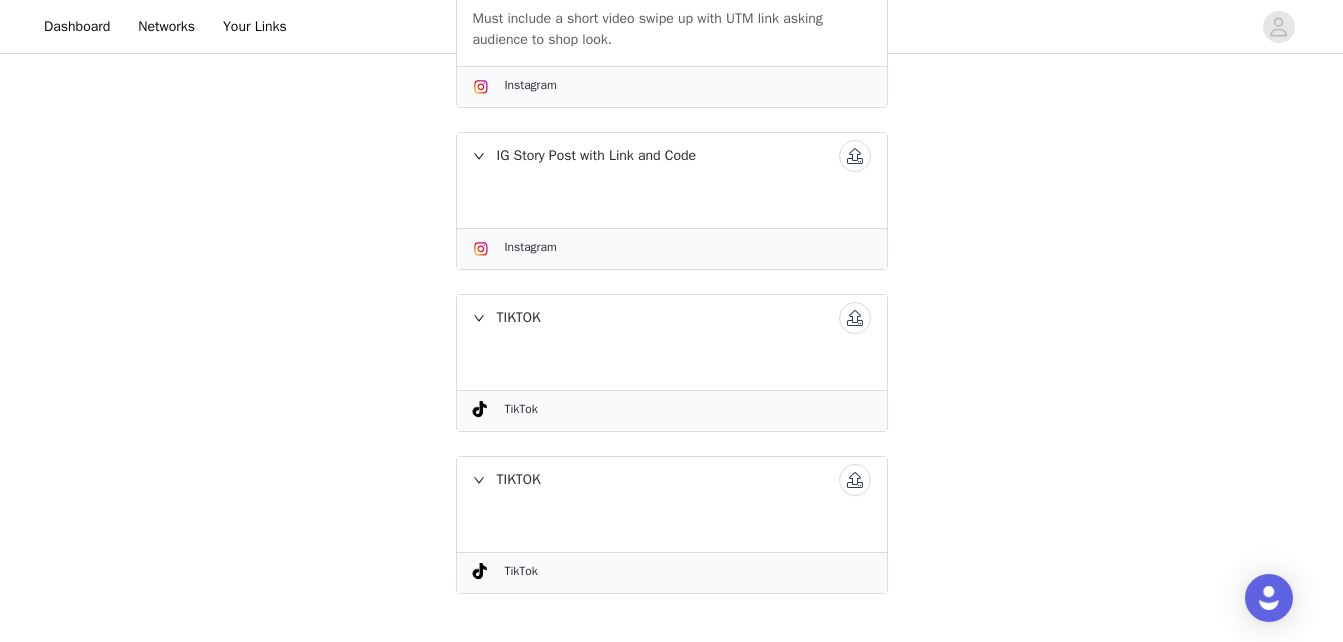 click on "IG Story Post with Link  and Code" at bounding box center [672, 156] 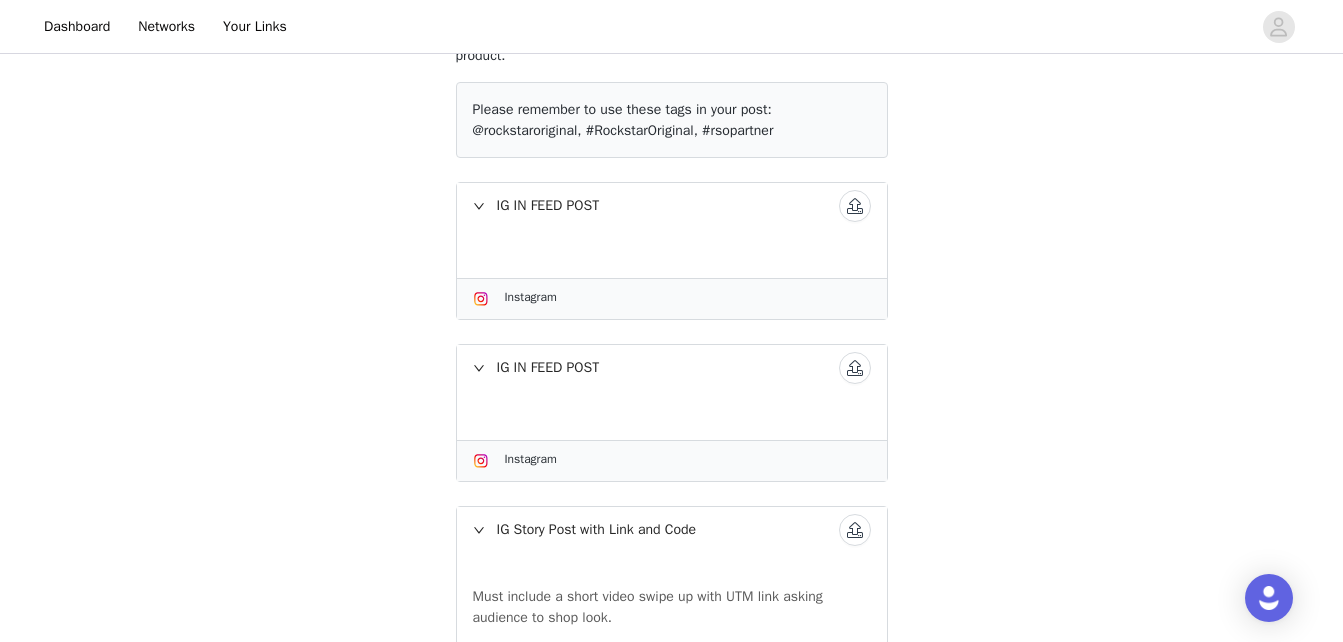 scroll, scrollTop: 338, scrollLeft: 0, axis: vertical 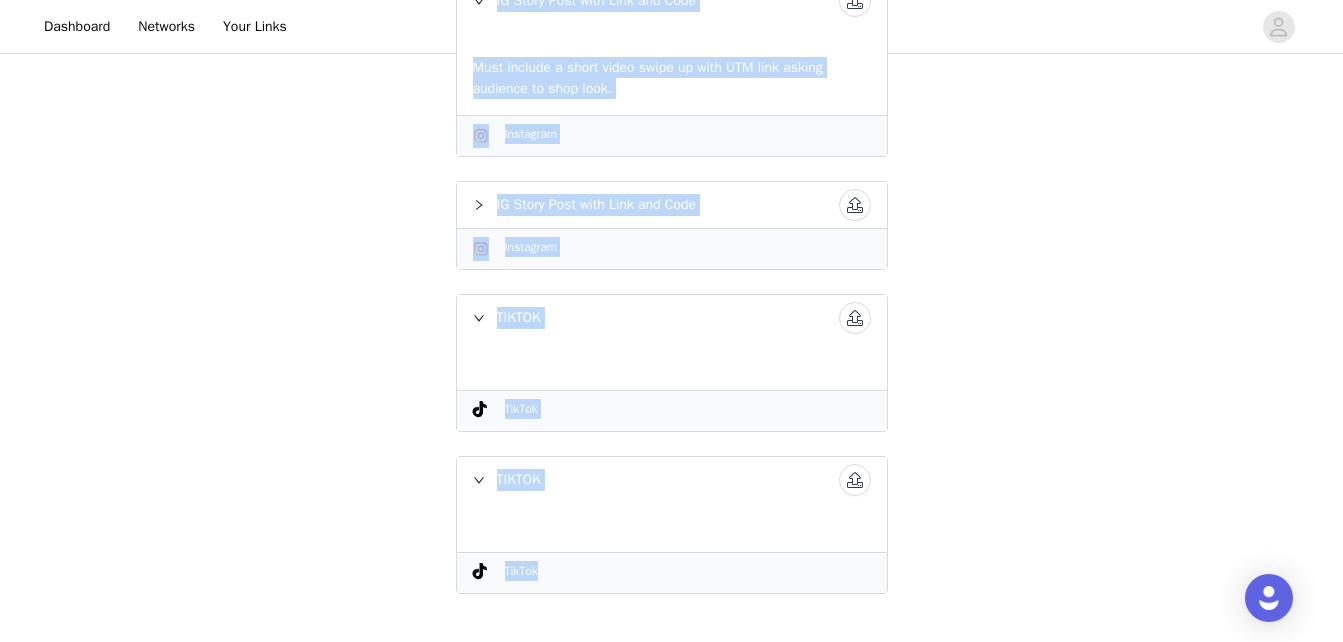 drag, startPoint x: 430, startPoint y: 233, endPoint x: 677, endPoint y: 693, distance: 522.1197 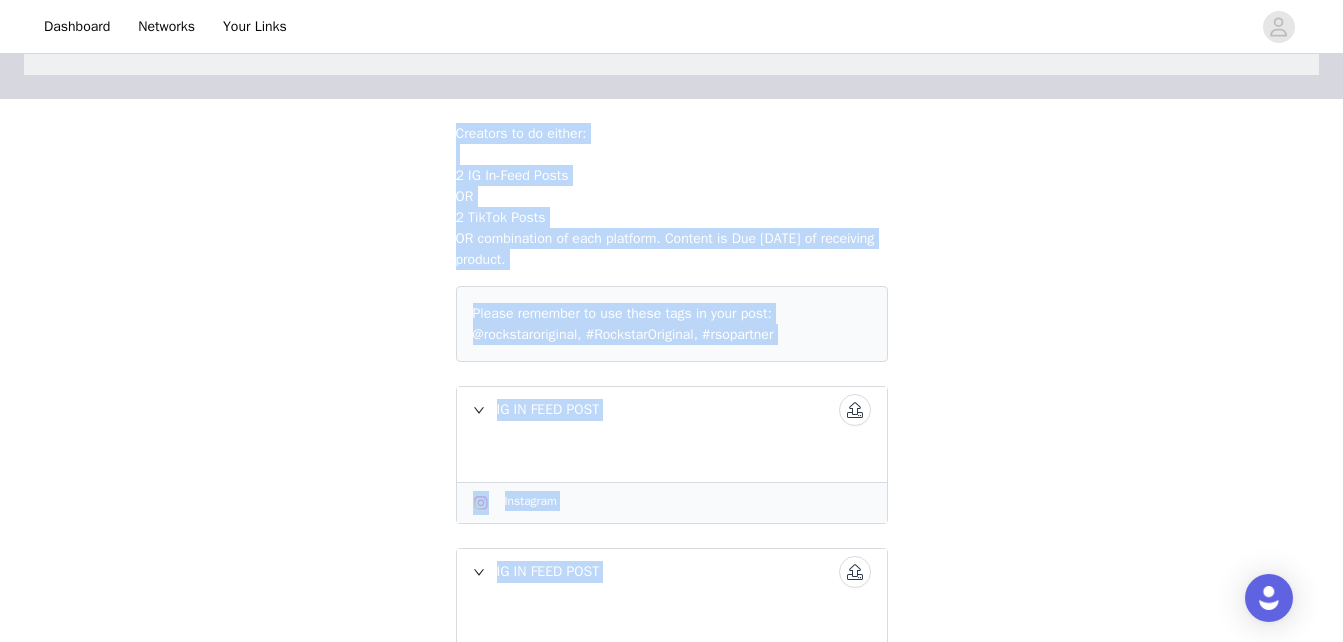 scroll, scrollTop: 110, scrollLeft: 0, axis: vertical 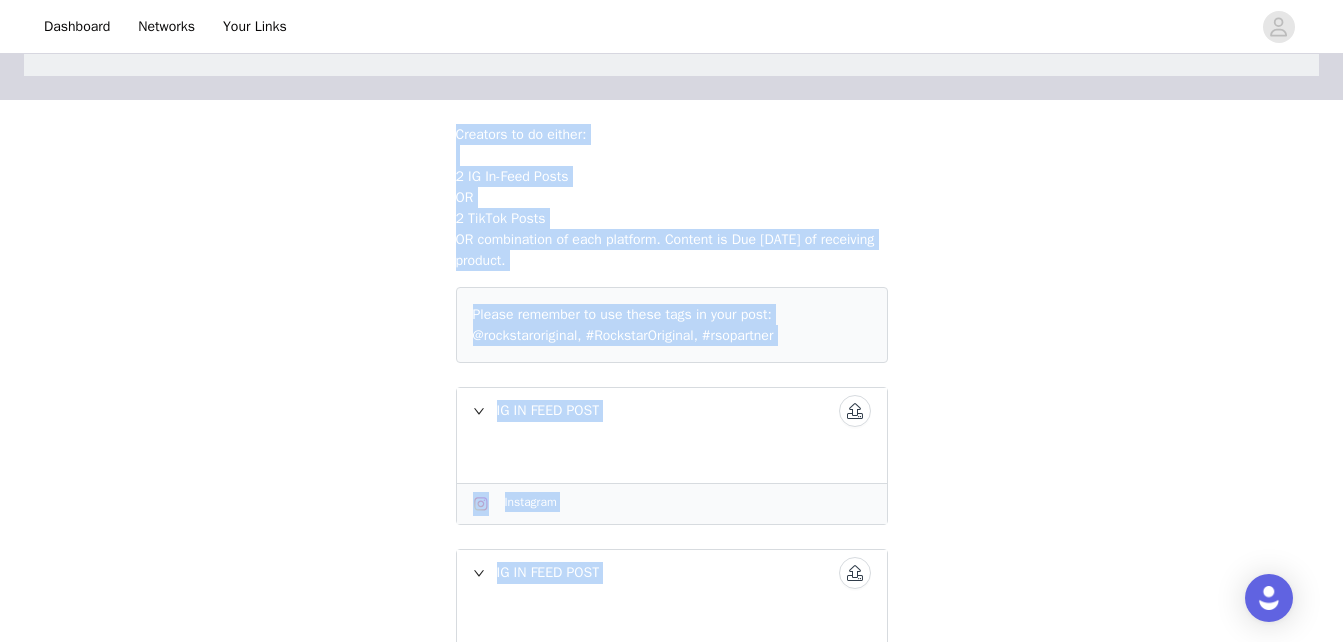 click on "STEP 2 OF 6
Tasks
Creators to do either:
2 IG In-Feed Posts
OR
2 TikTok Posts
OR combination of each platform.  Content is Due [DATE] of receiving product.
Please remember to use these tags in your post:
@rockstaroriginal, #RockstarOriginal, #rsopartner         IG IN FEED POST            Instagram         IG IN FEED POST            Instagram         IG Story Post with Link and Code    Must include a short video swipe up with UTM link asking audience to shop look.         Instagram         IG Story Post with Link  and Code            Instagram         TIKTOK            TikTok         TIKTOK            TikTok" at bounding box center (671, 662) 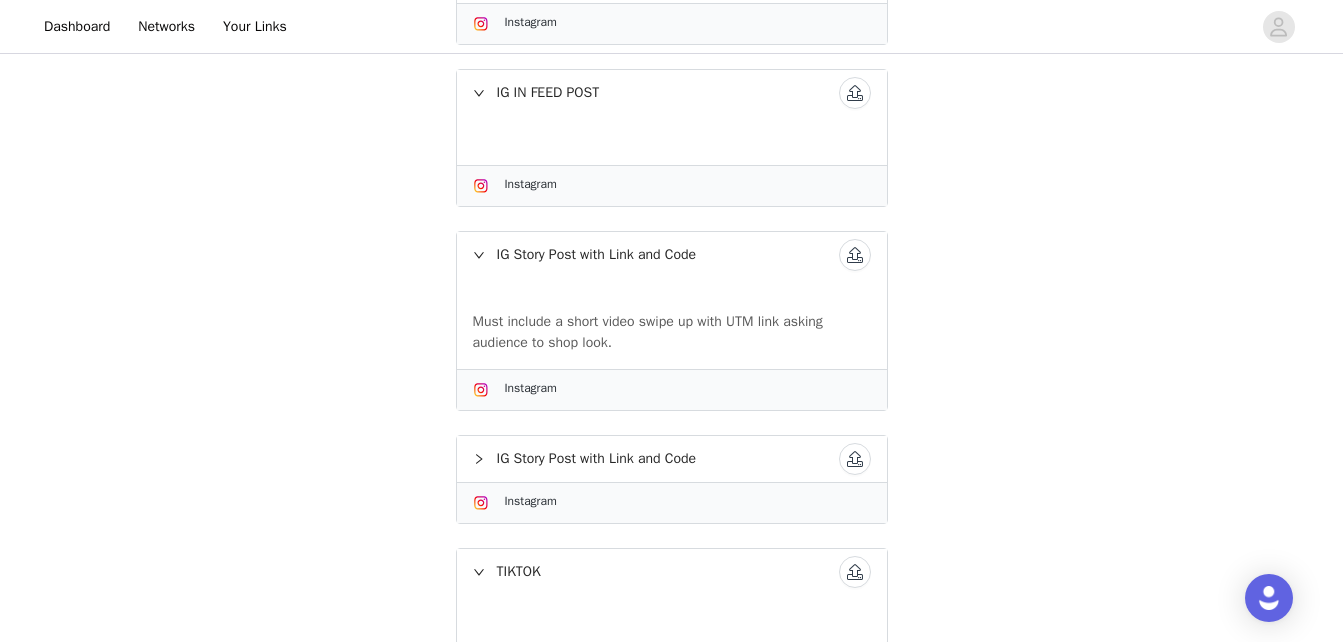 scroll, scrollTop: 591, scrollLeft: 0, axis: vertical 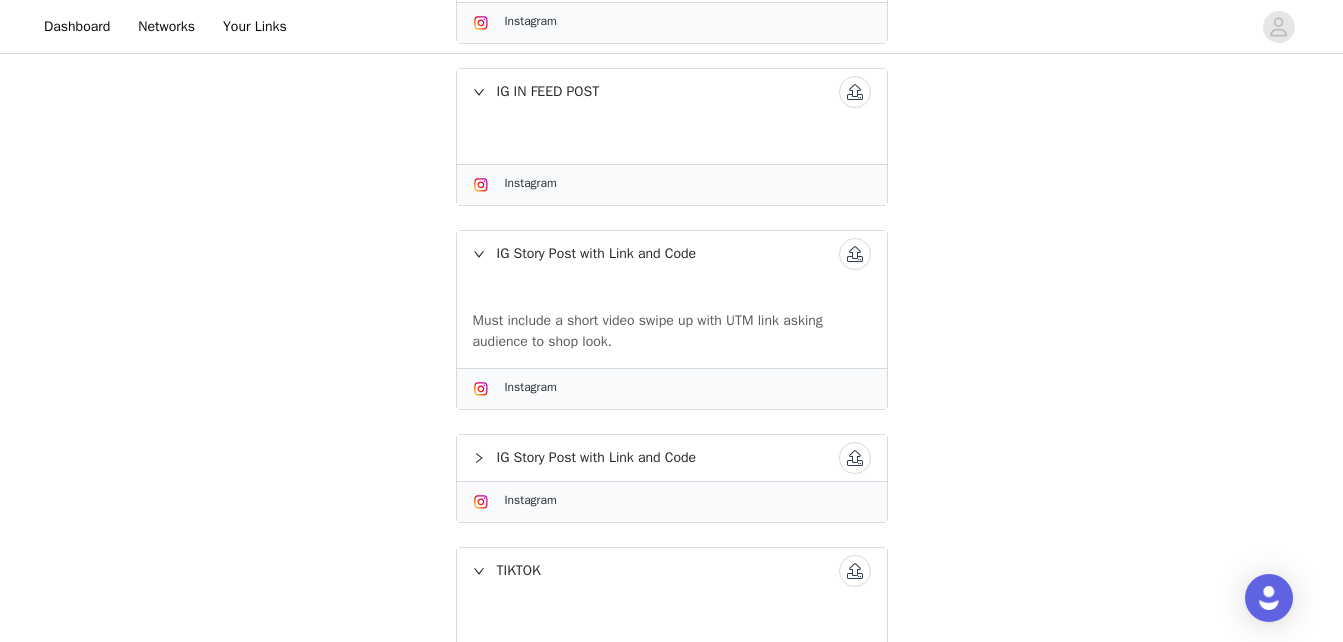click on "IG Story Post with Link  and Code" at bounding box center (672, 458) 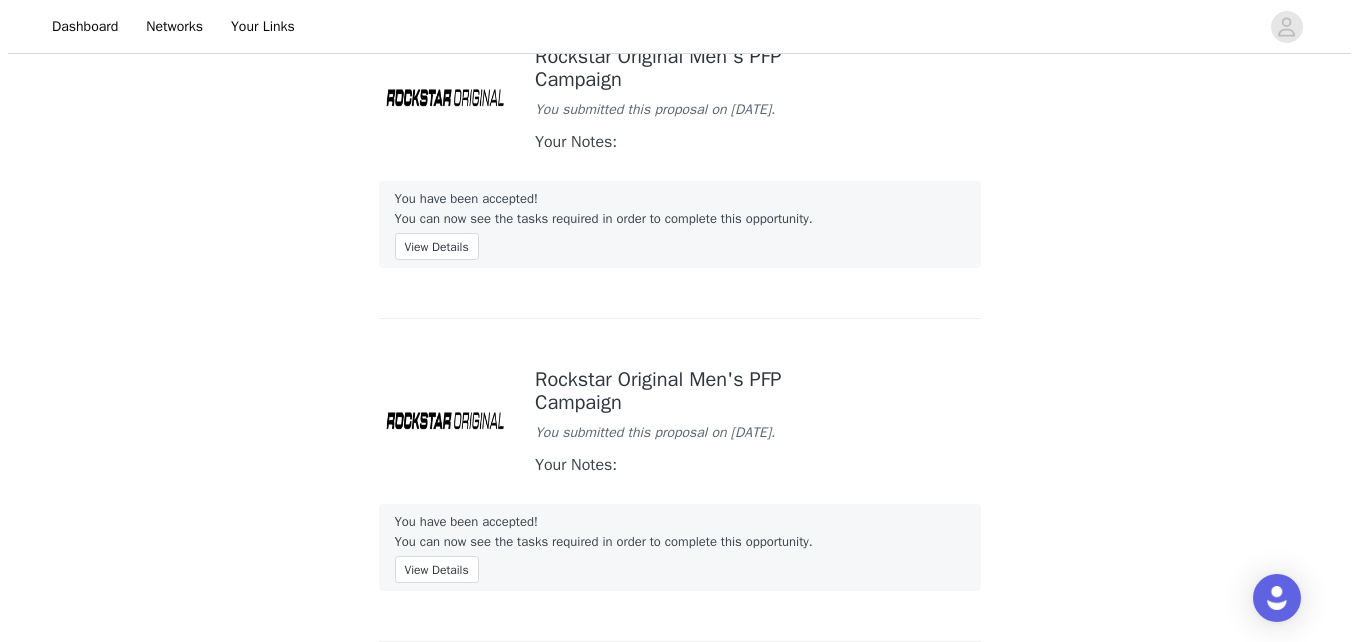 scroll, scrollTop: 0, scrollLeft: 0, axis: both 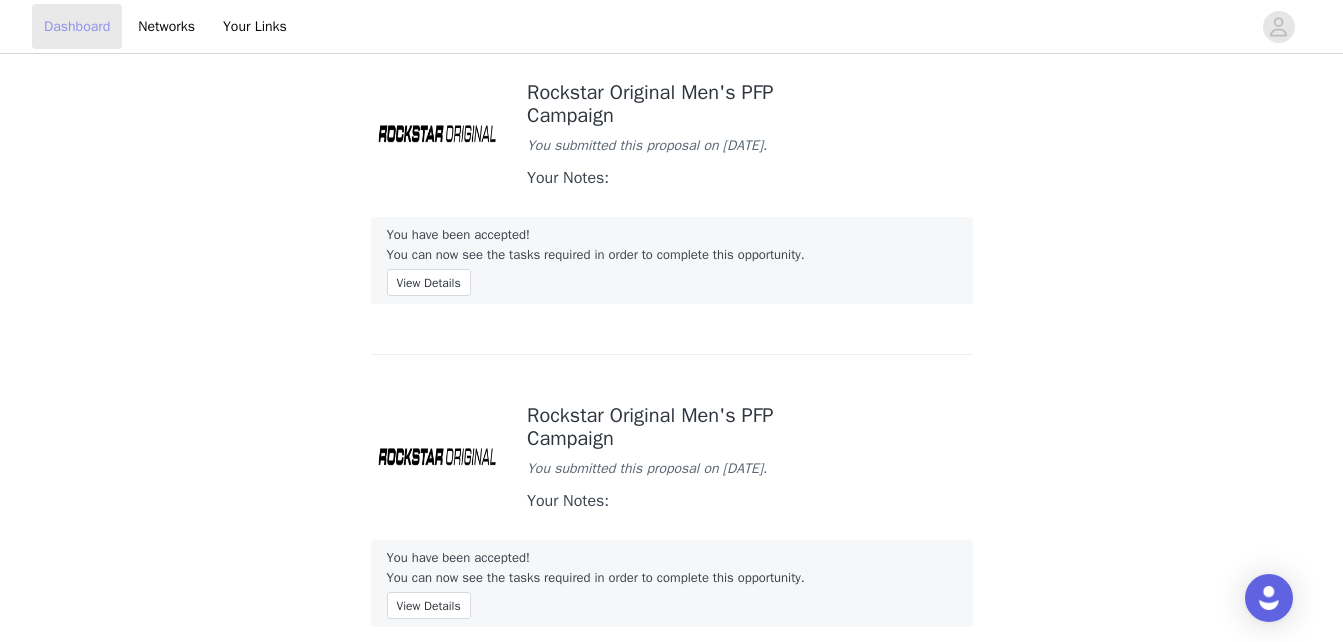 click on "Dashboard" at bounding box center (77, 26) 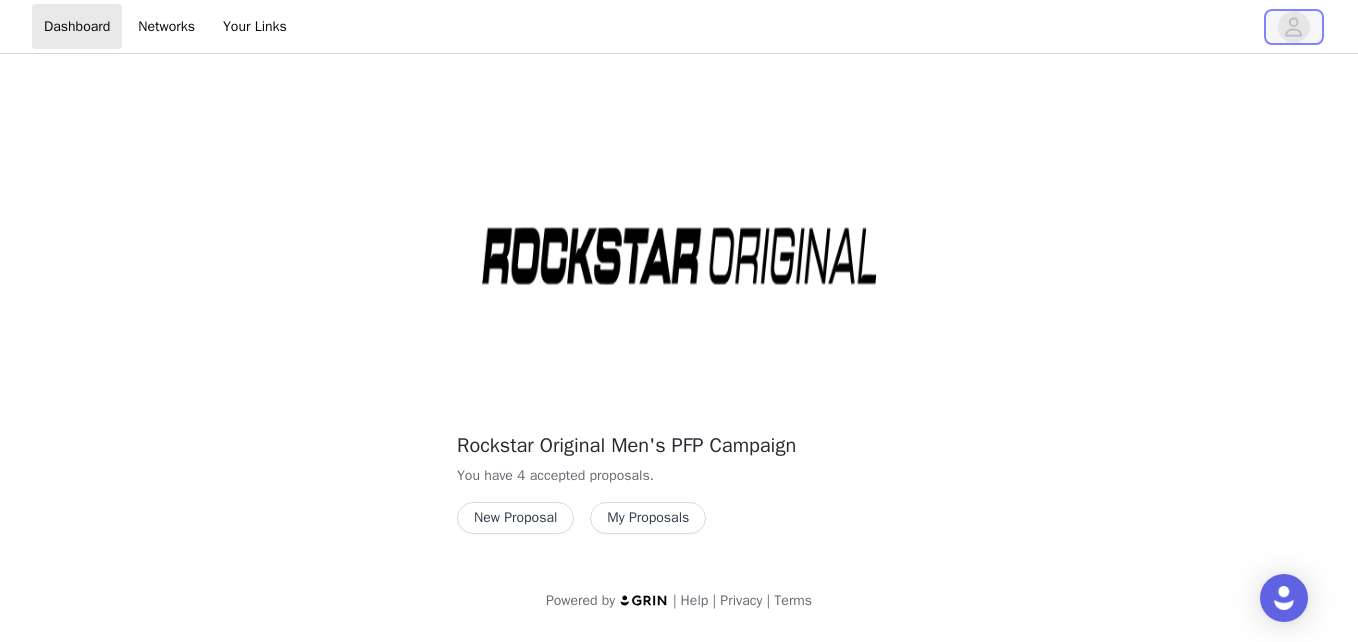 click 